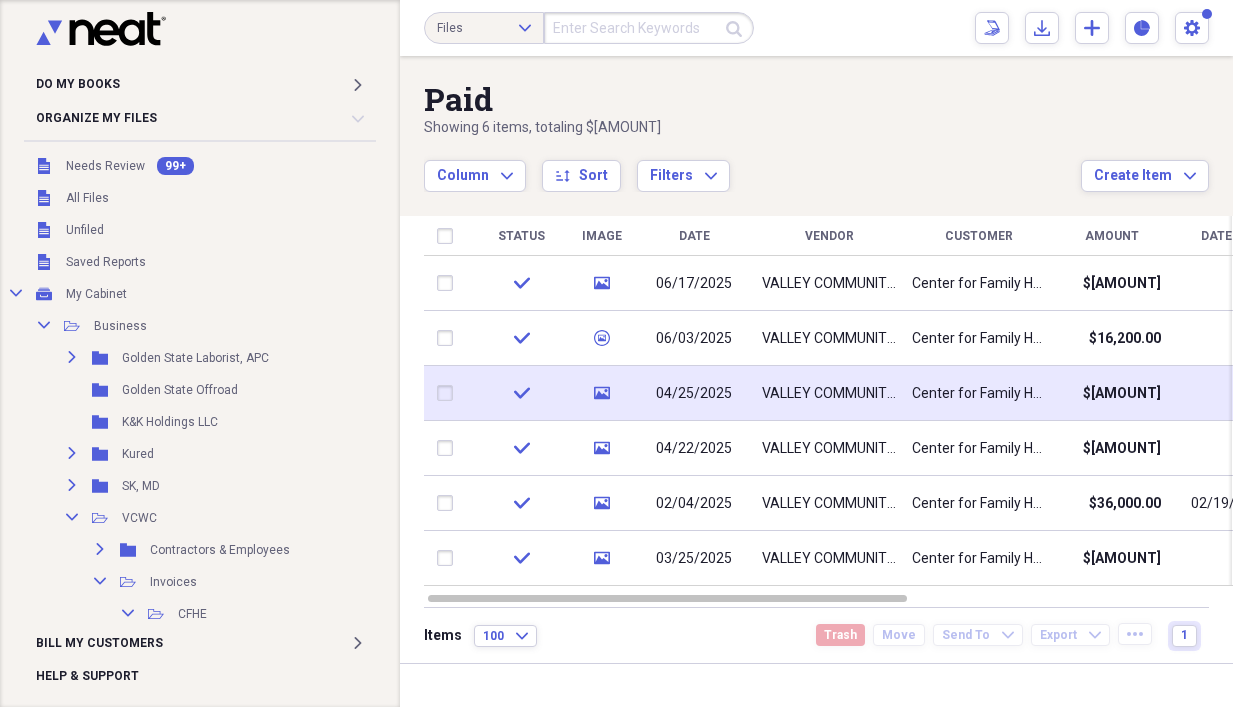 scroll, scrollTop: 0, scrollLeft: 0, axis: both 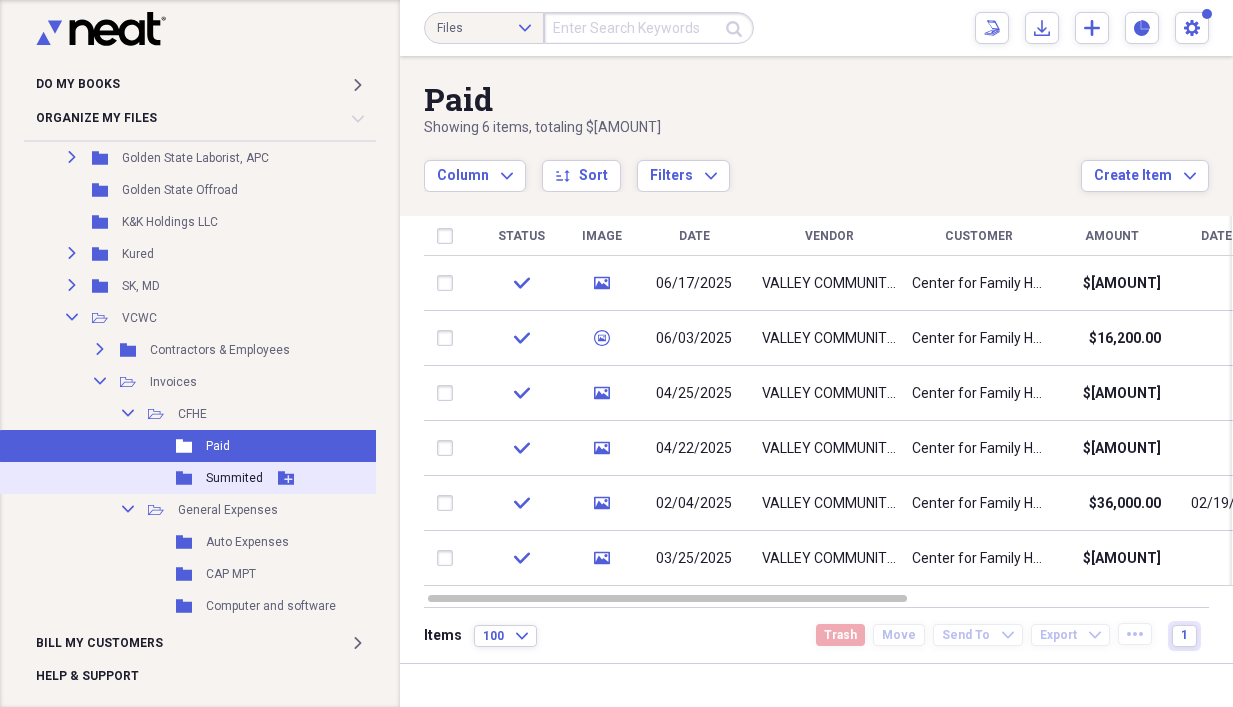 click on "Summited" at bounding box center (234, 478) 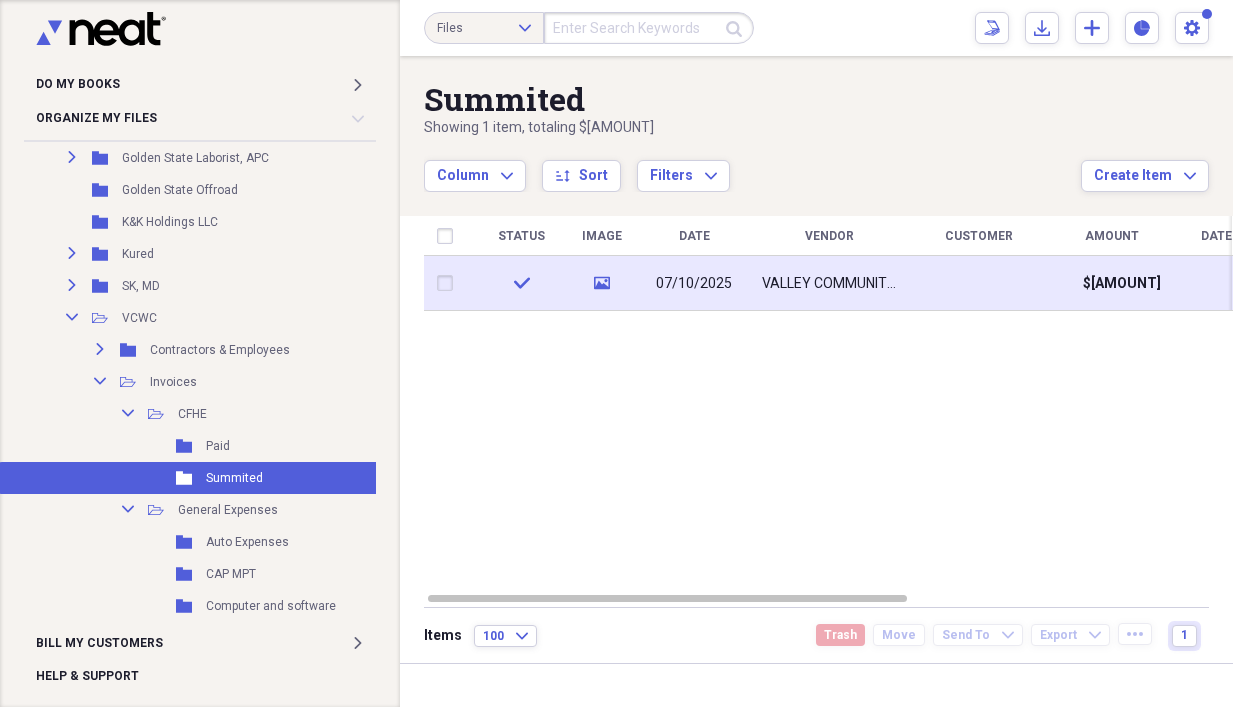 click on "$[AMOUNT]" at bounding box center [1122, 284] 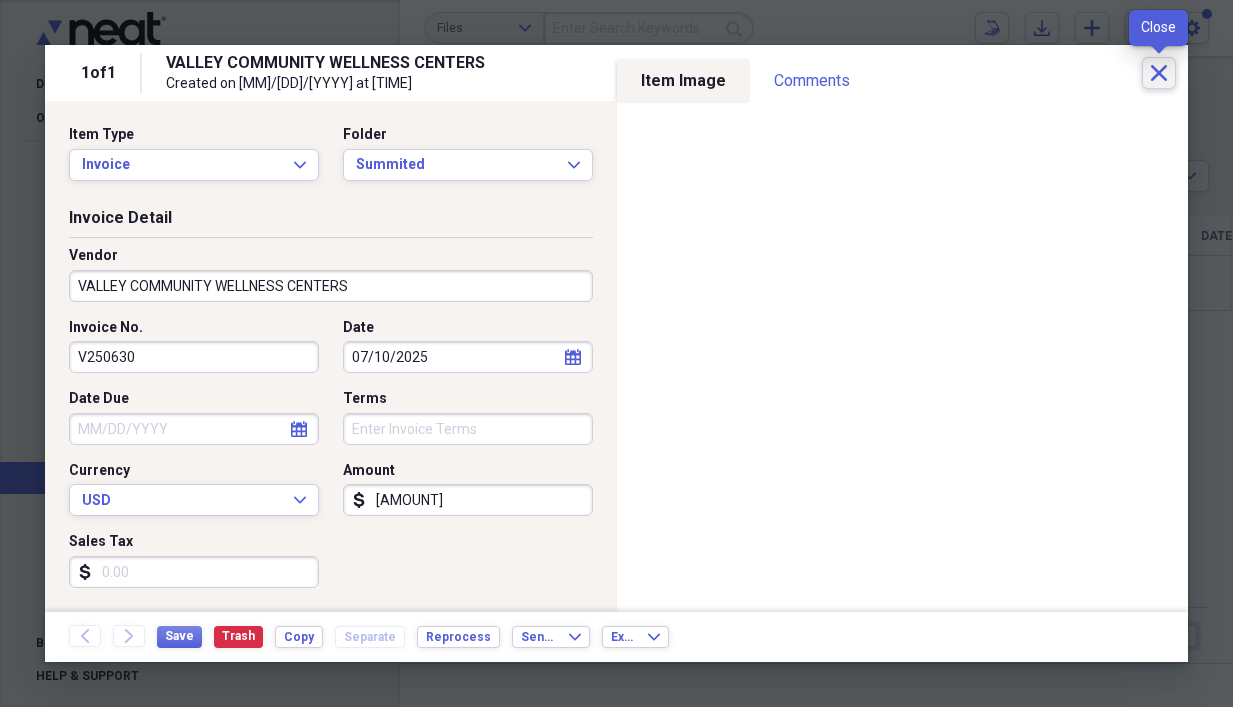 click on "Close" 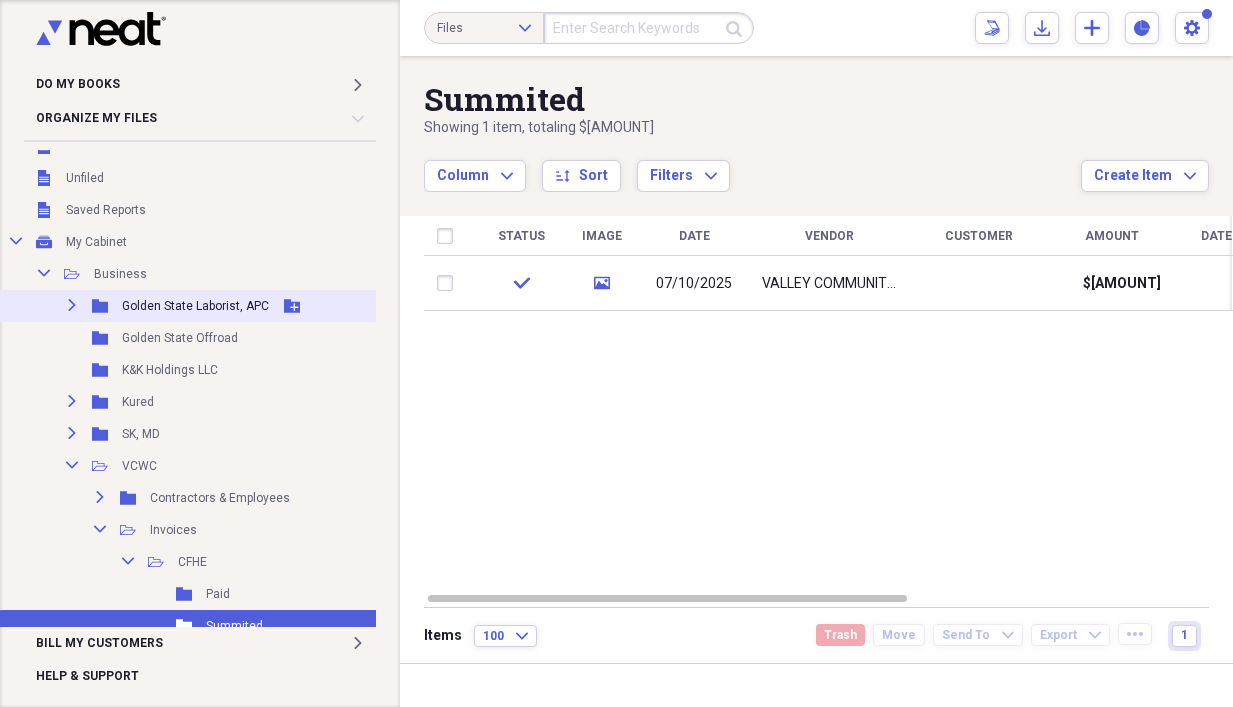 scroll, scrollTop: 0, scrollLeft: 0, axis: both 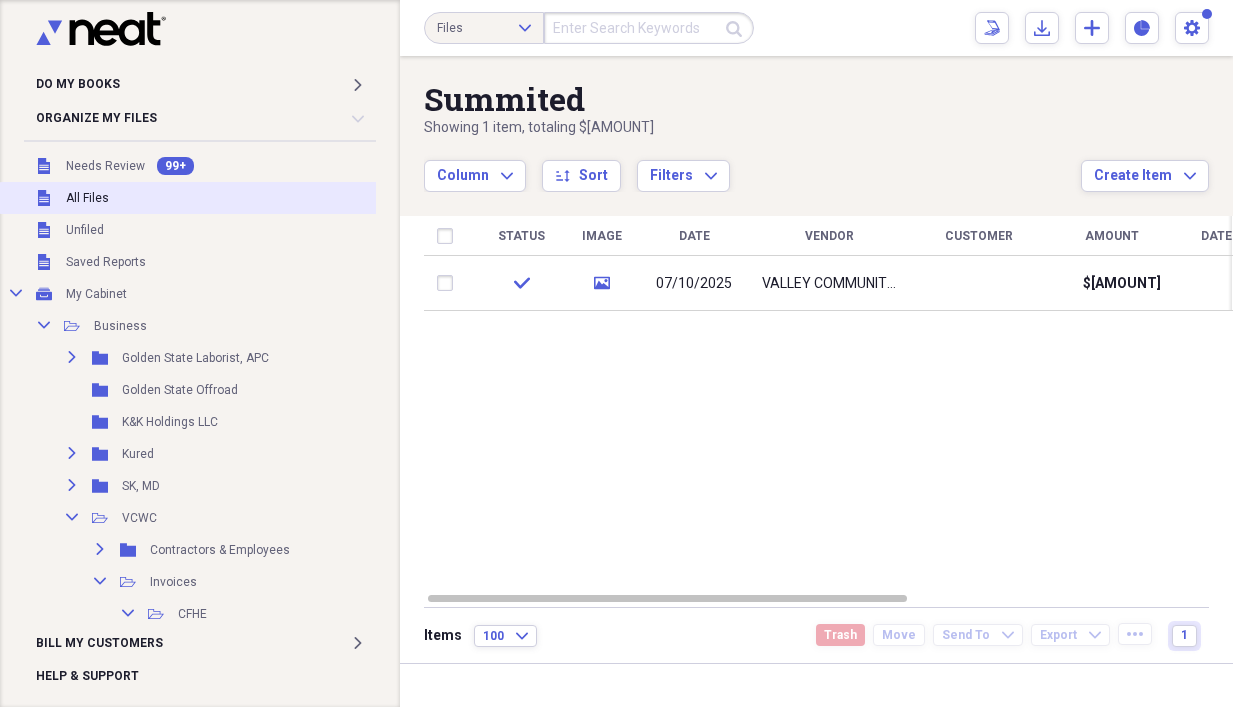 click on "All Files" at bounding box center [87, 198] 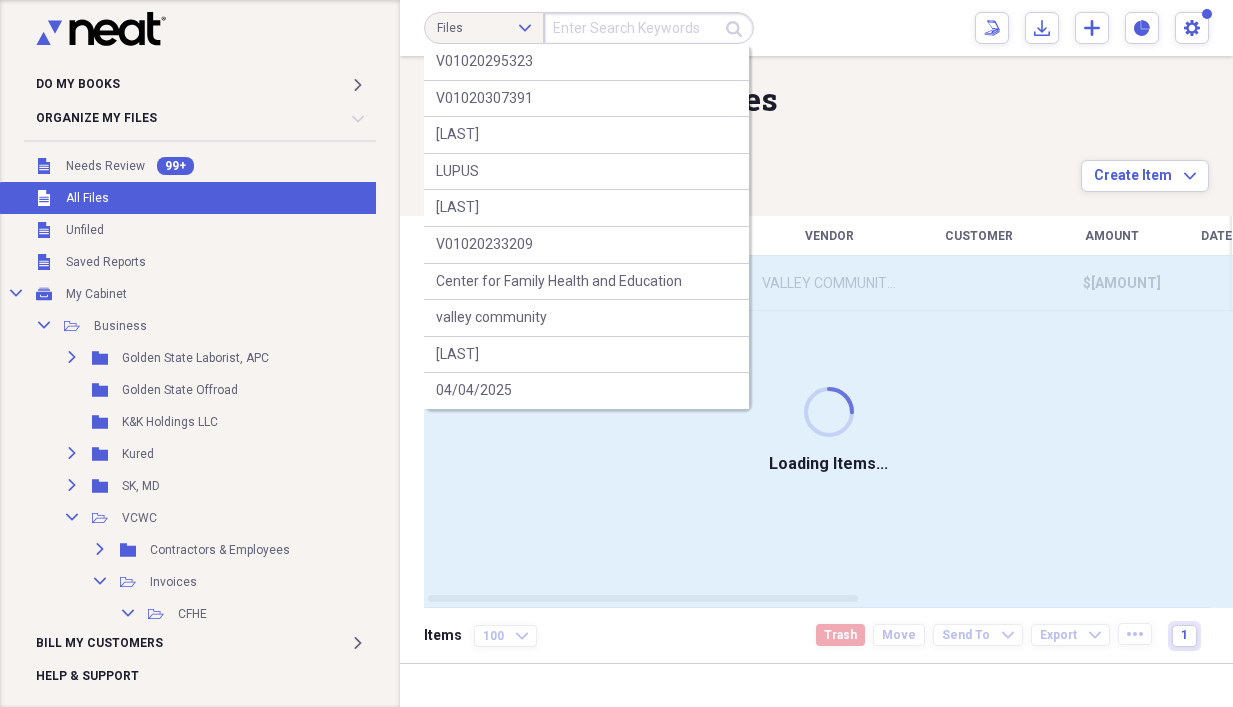 click at bounding box center [649, 28] 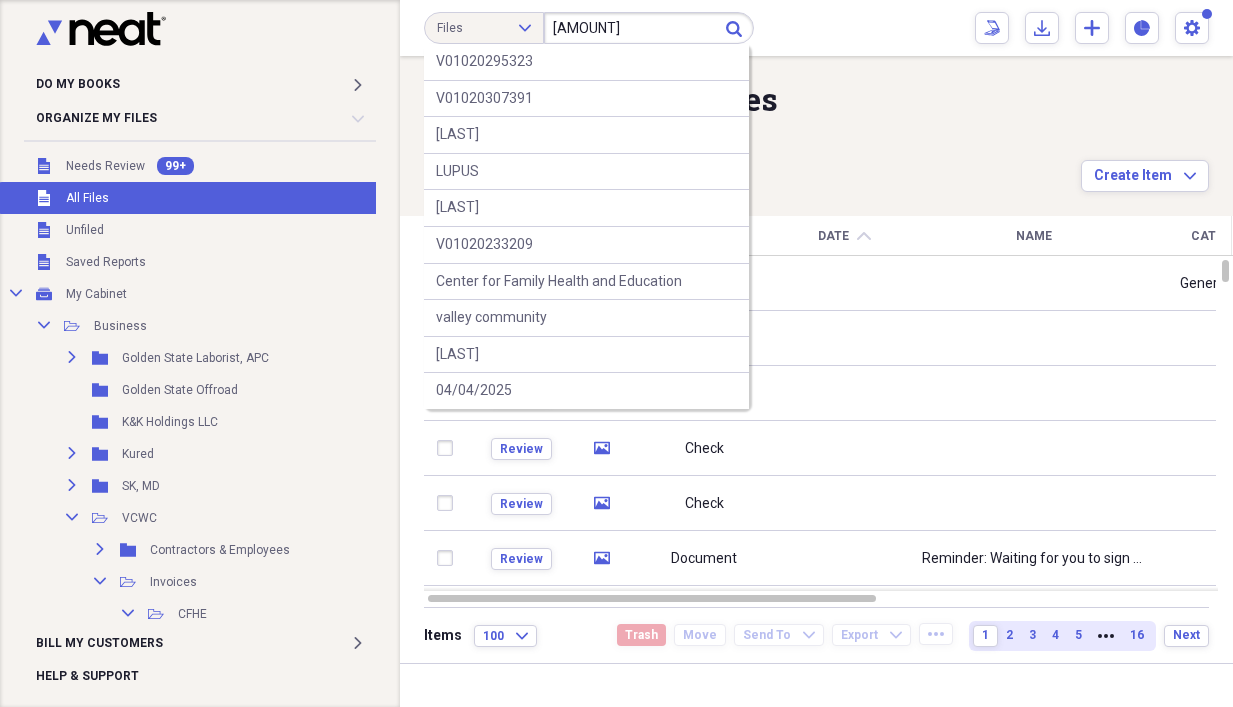 type on "[AMOUNT]" 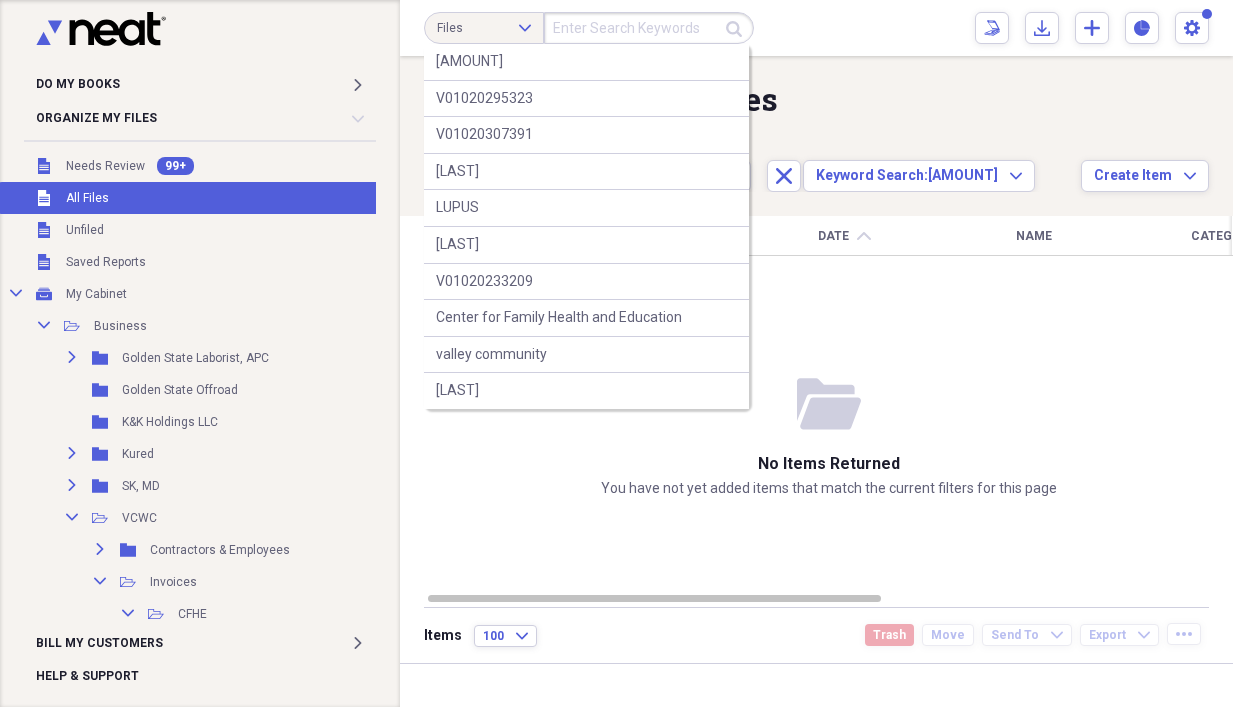 click at bounding box center [649, 28] 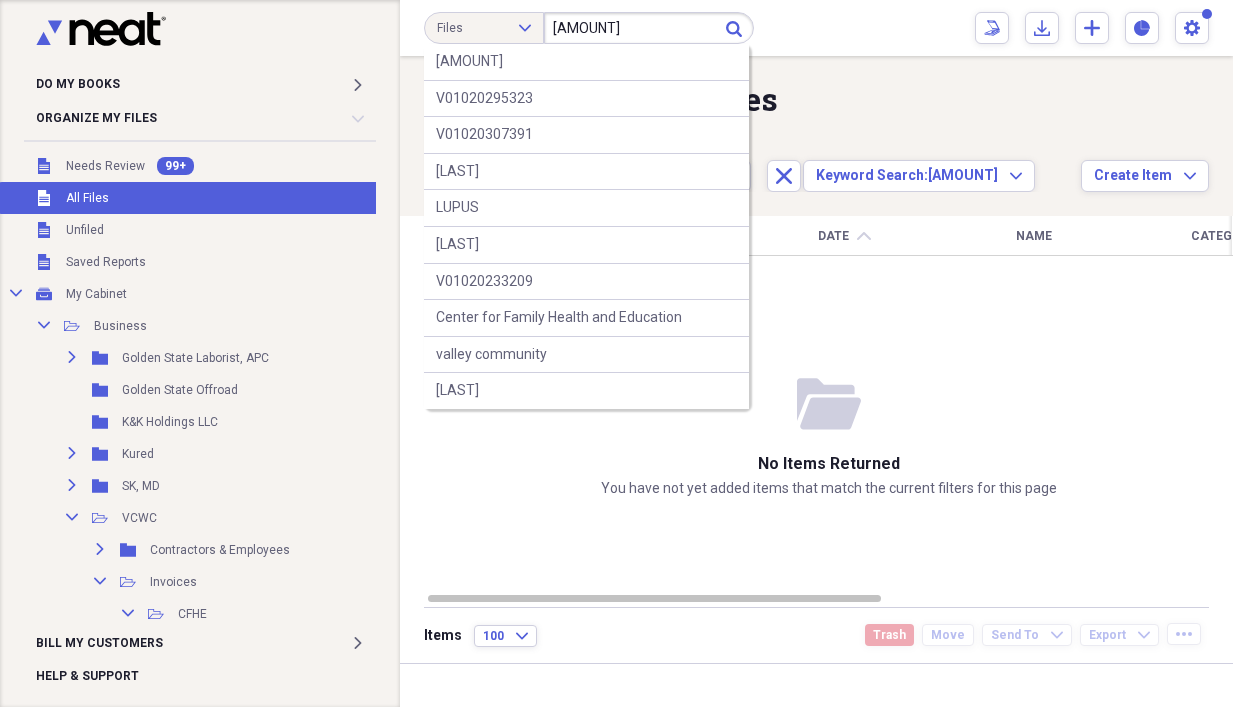 type on "[AMOUNT]" 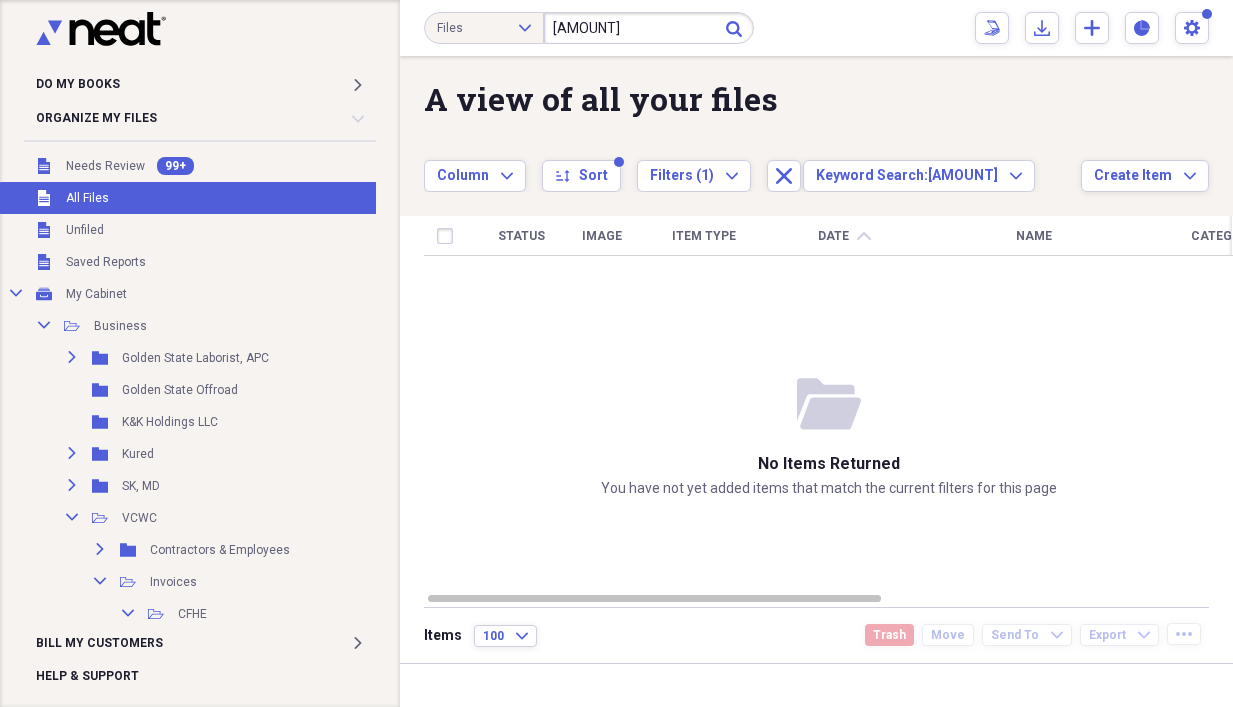 click 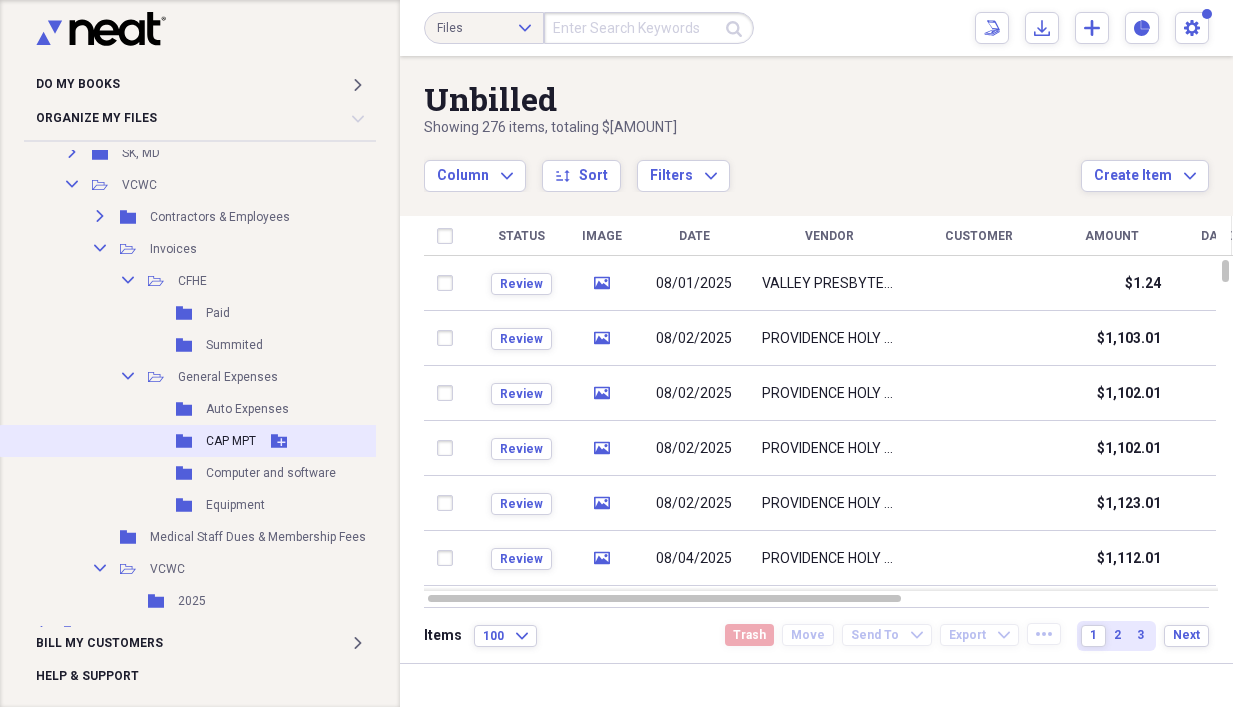 scroll, scrollTop: 300, scrollLeft: 0, axis: vertical 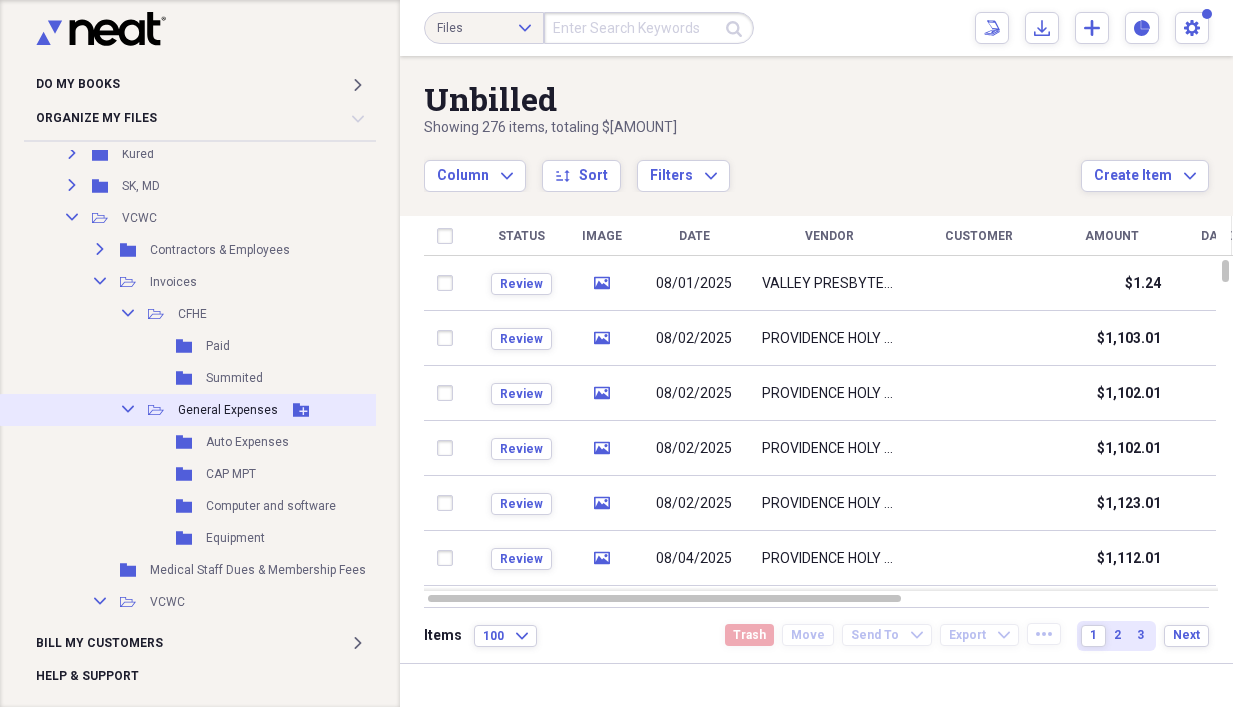 click on "Collapse" 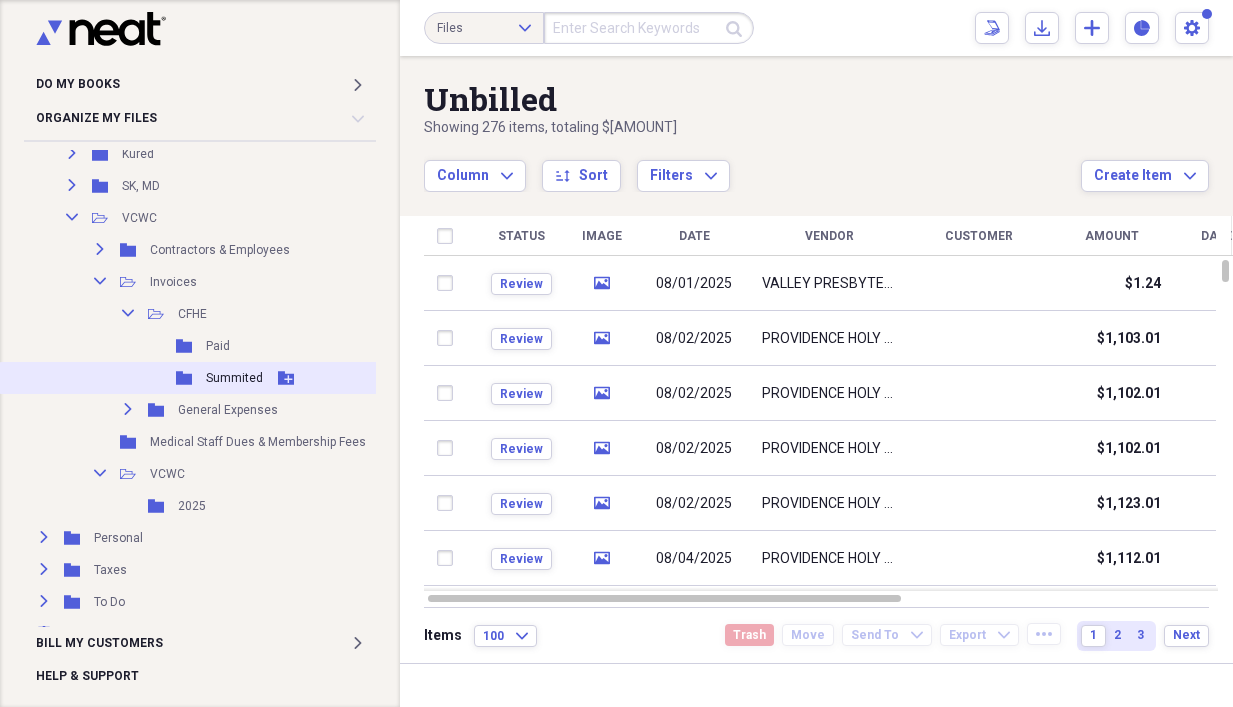 click on "Summited" at bounding box center (234, 378) 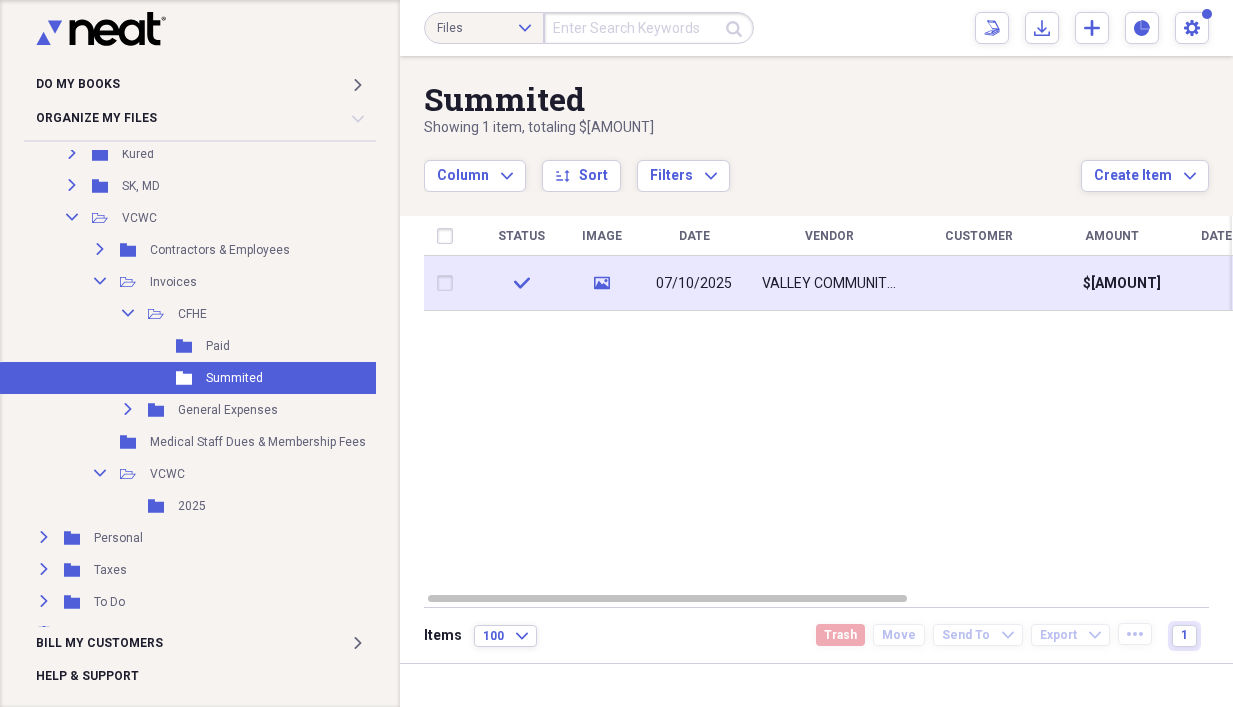click on "media" 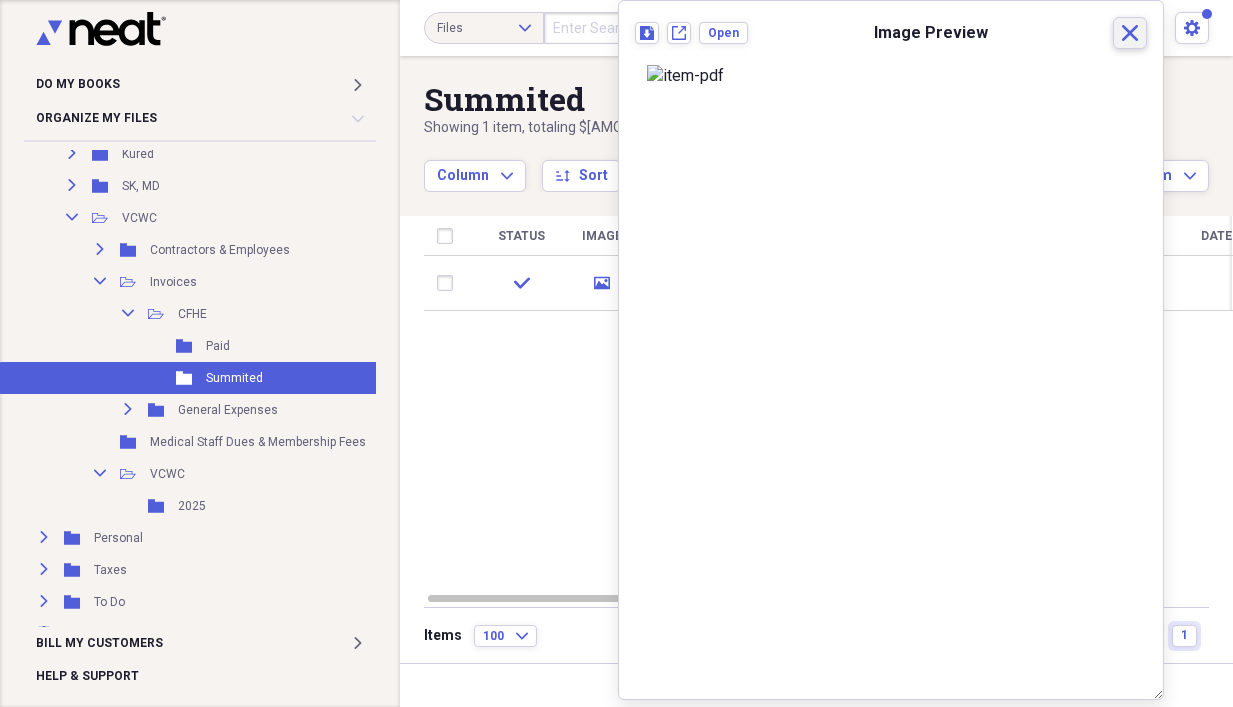 click on "Close" 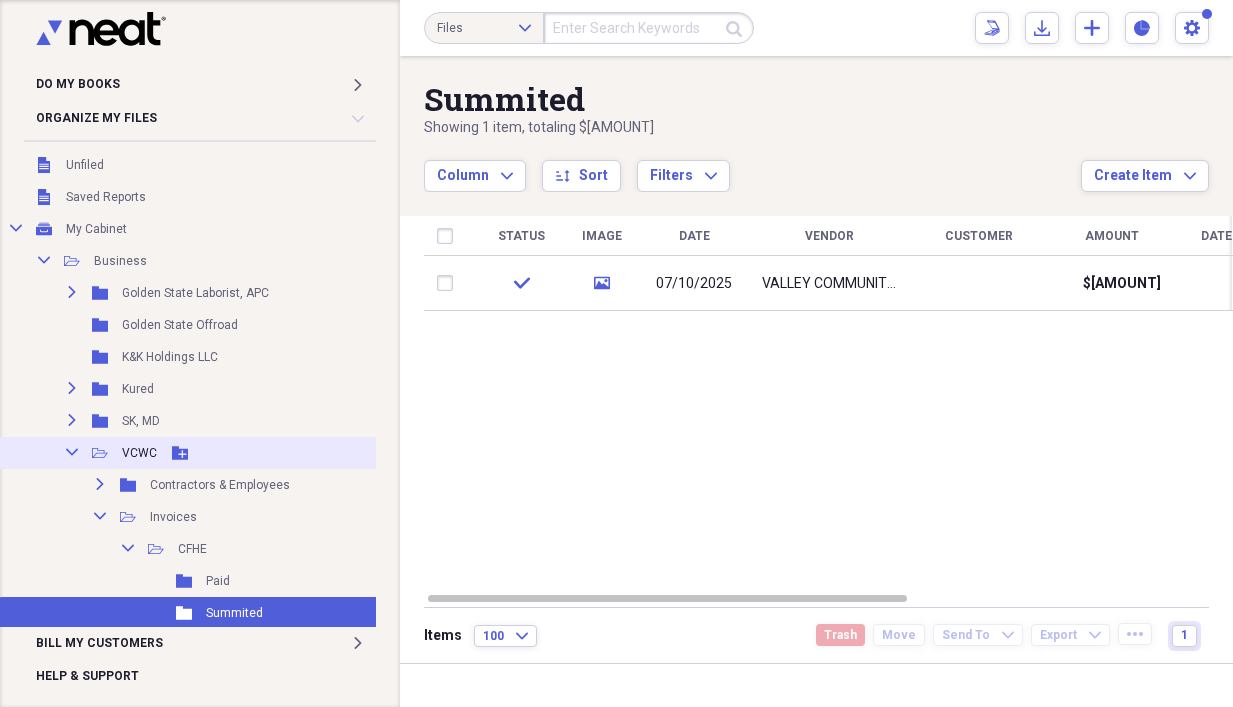 scroll, scrollTop: 0, scrollLeft: 0, axis: both 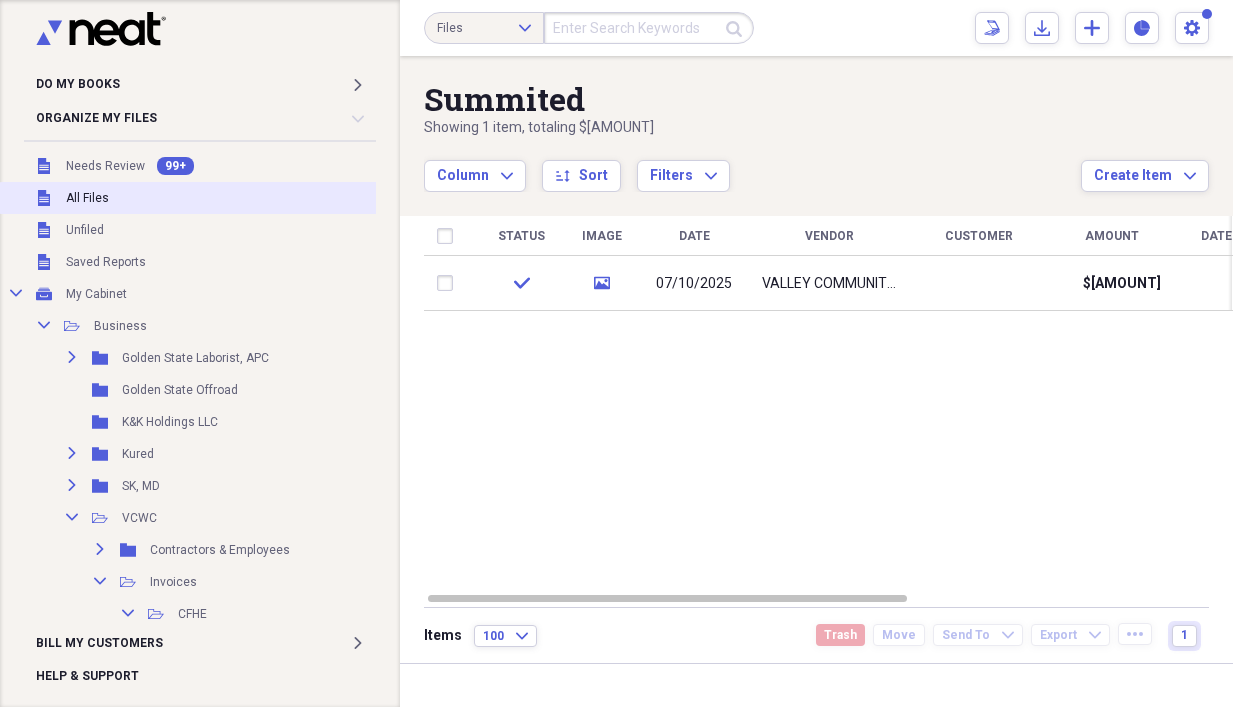 click on "Unfiled All Files" at bounding box center [213, 198] 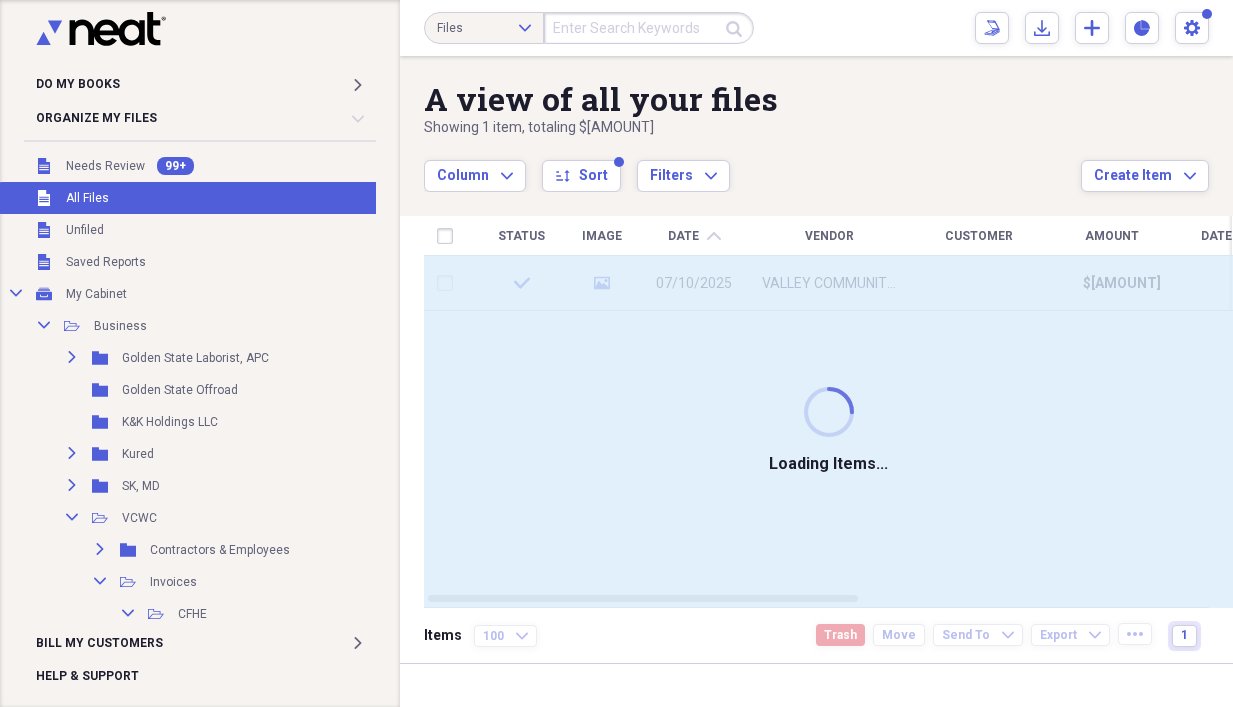 click at bounding box center (649, 28) 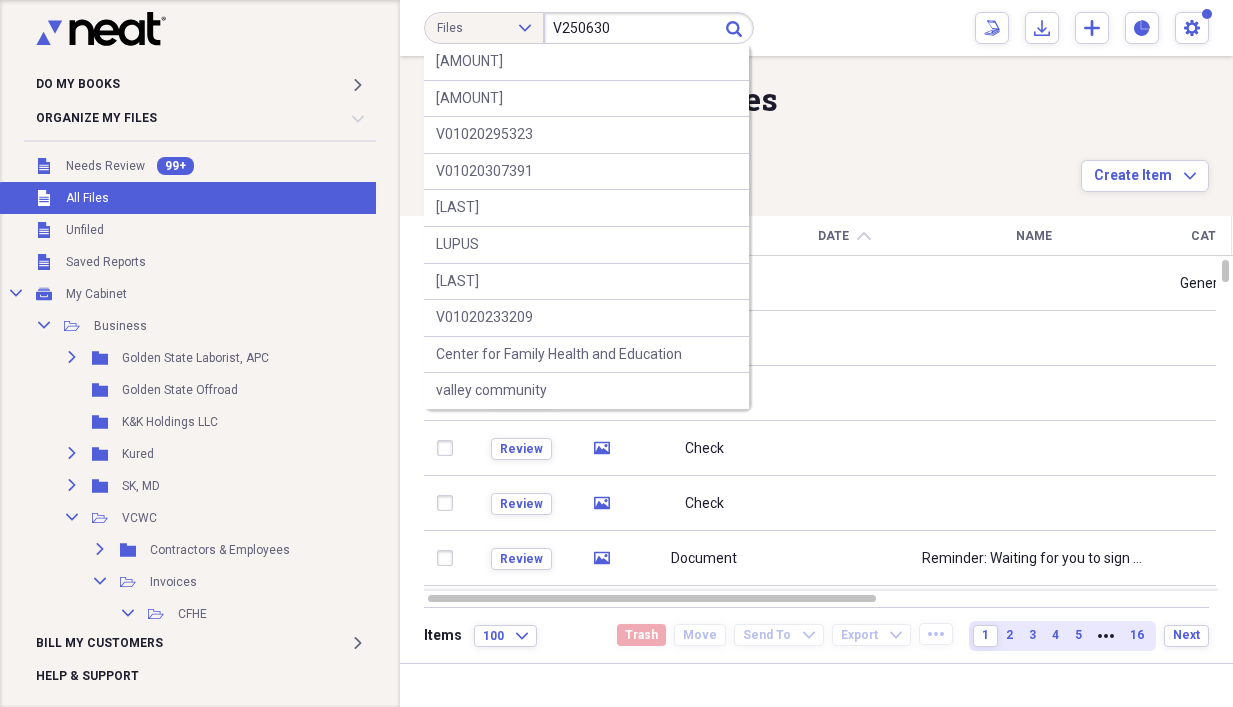 type on "V250630" 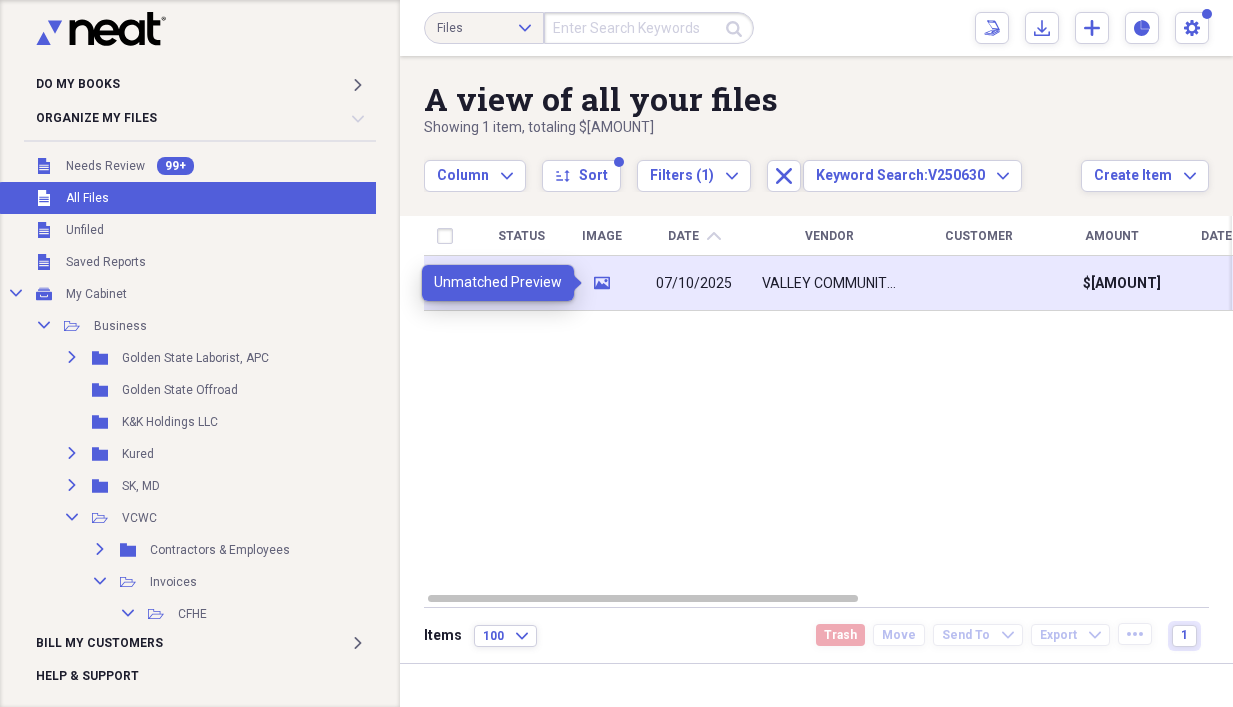 click on "media" 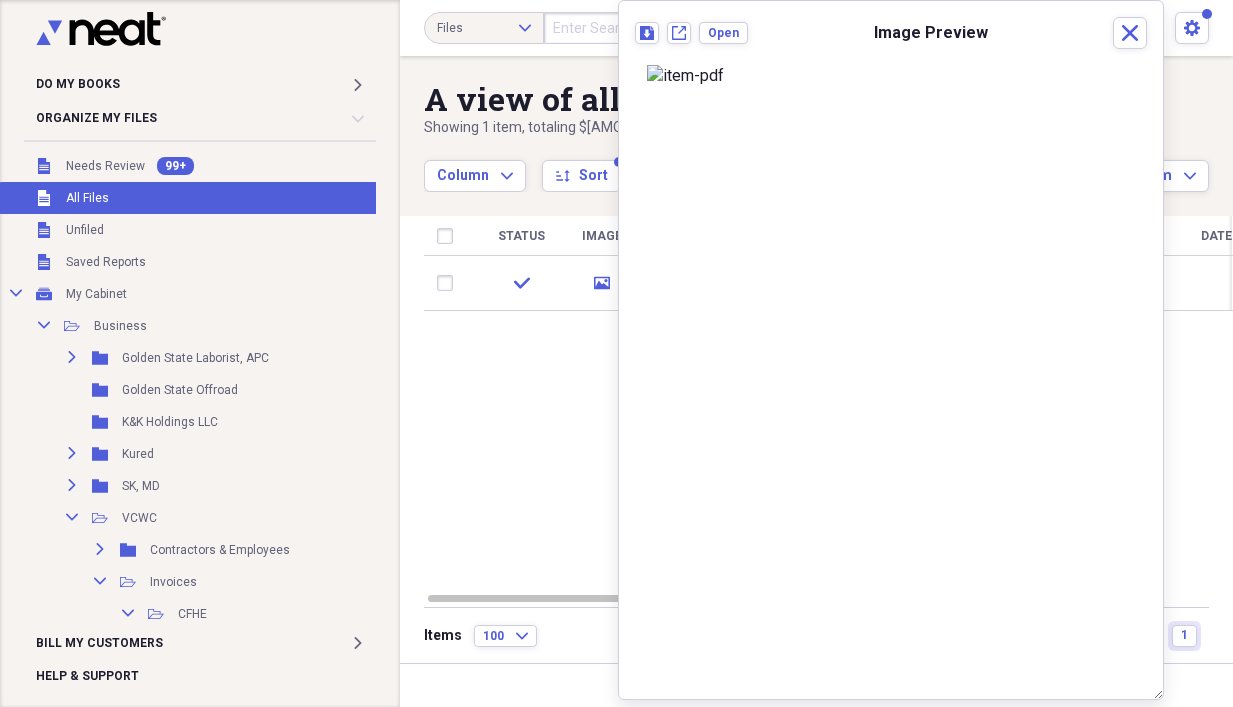 click at bounding box center [891, 76] 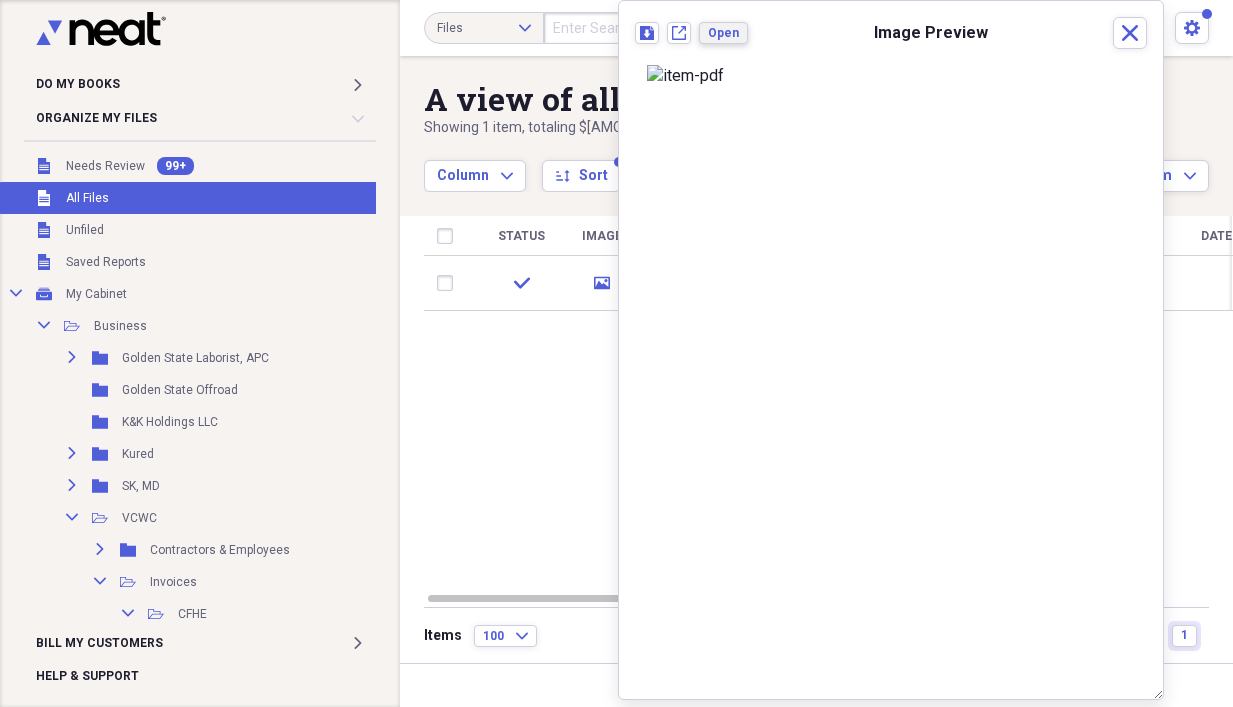 click on "Open" at bounding box center [723, 33] 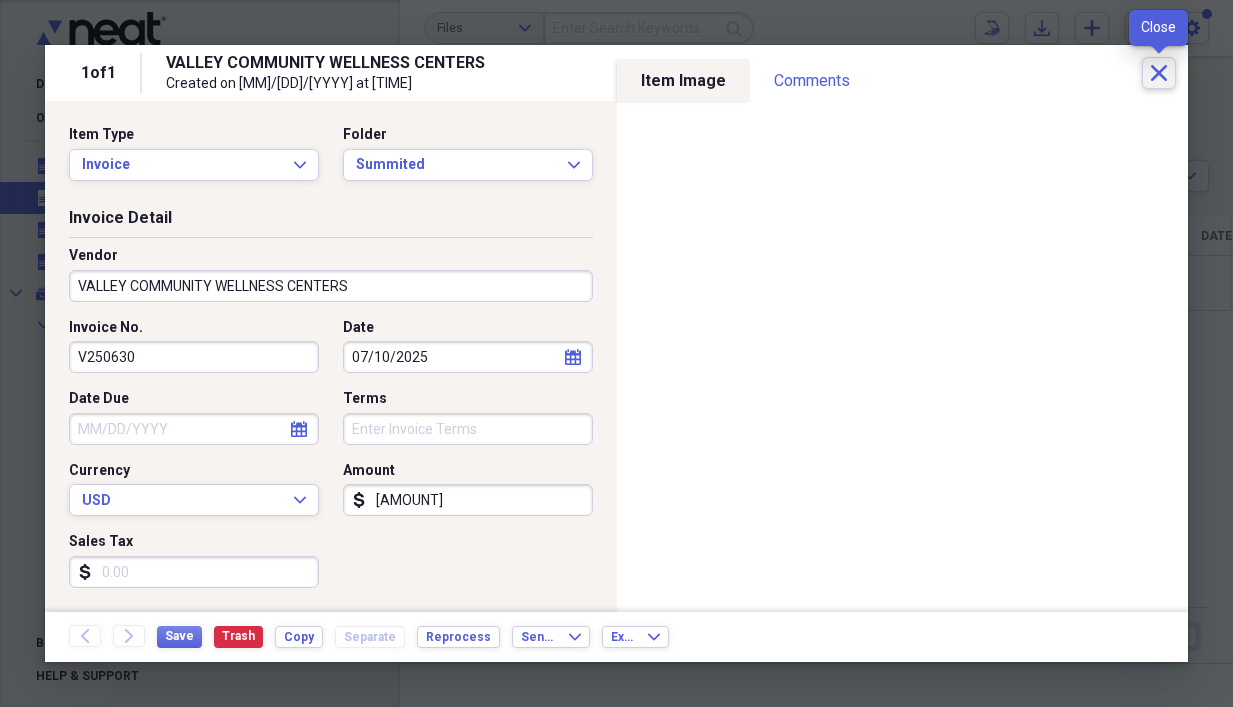 click 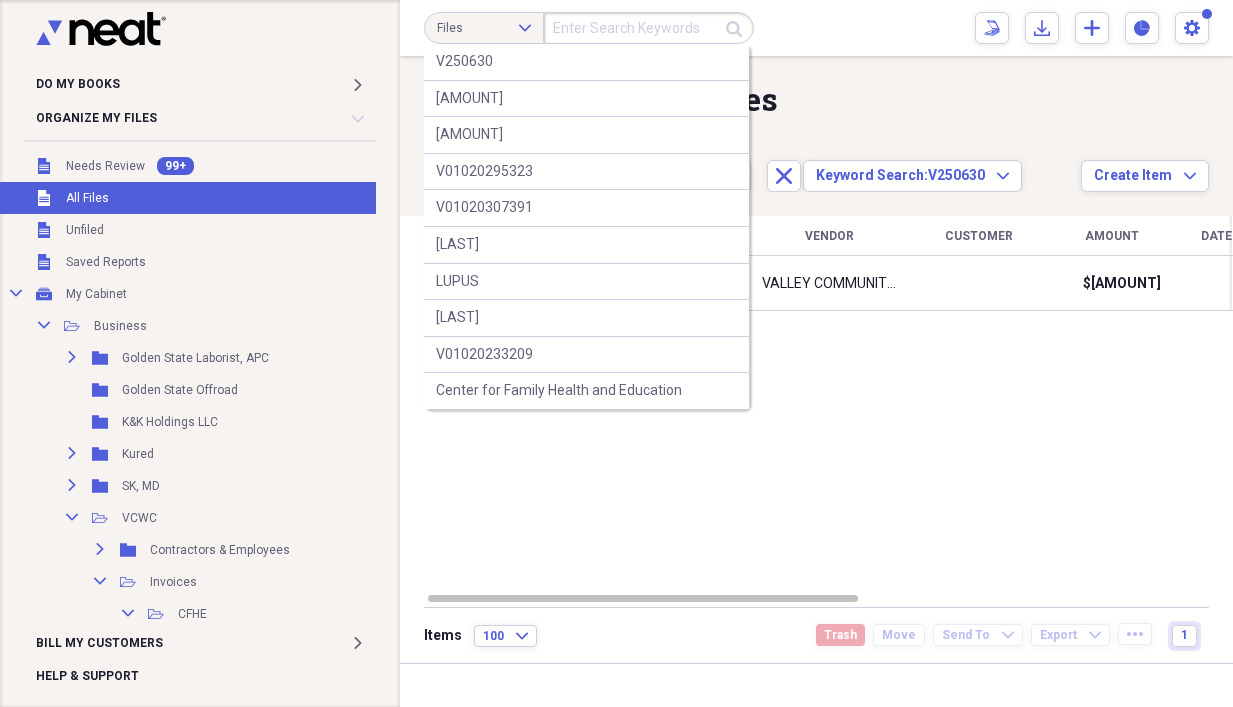click at bounding box center (649, 28) 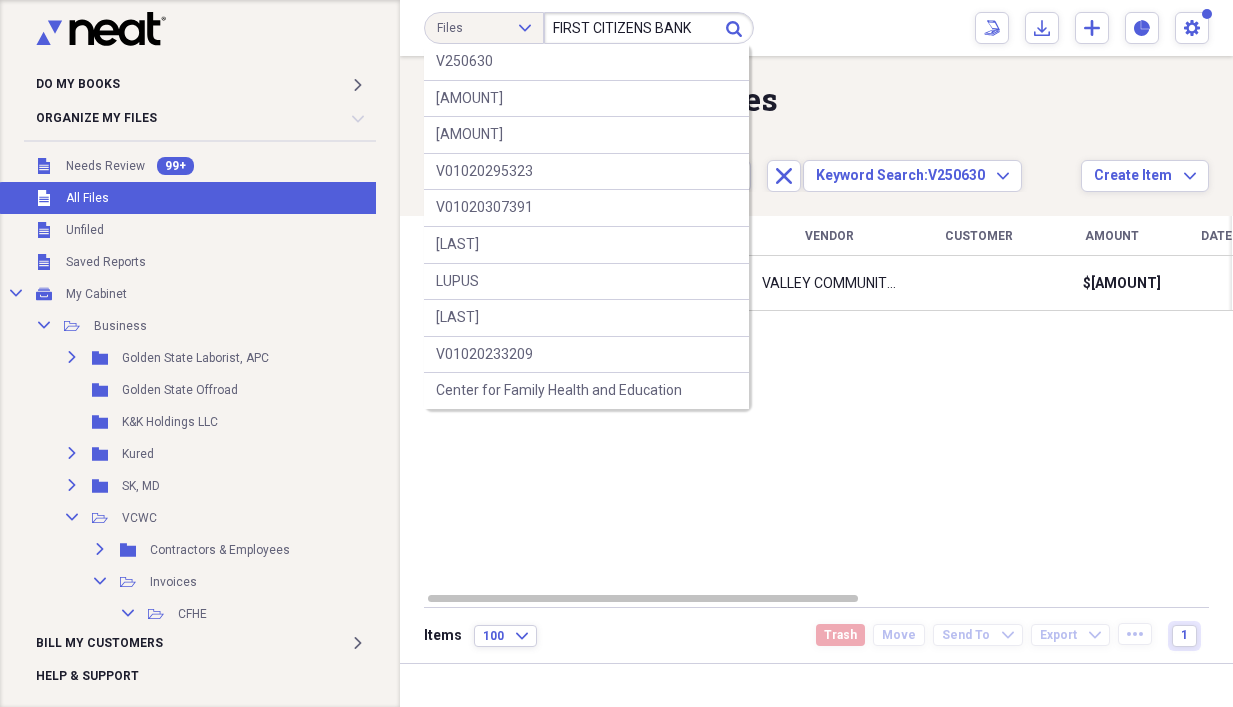 type on "FIRST CITIZENS BANK" 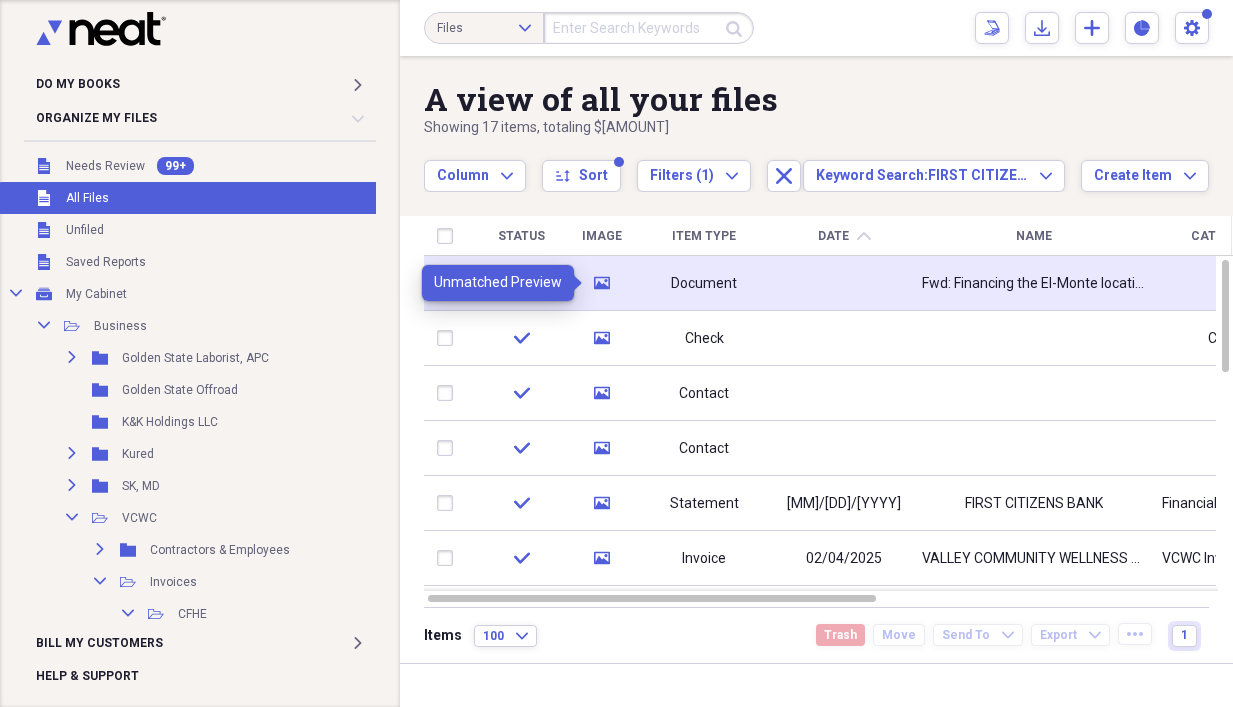 click 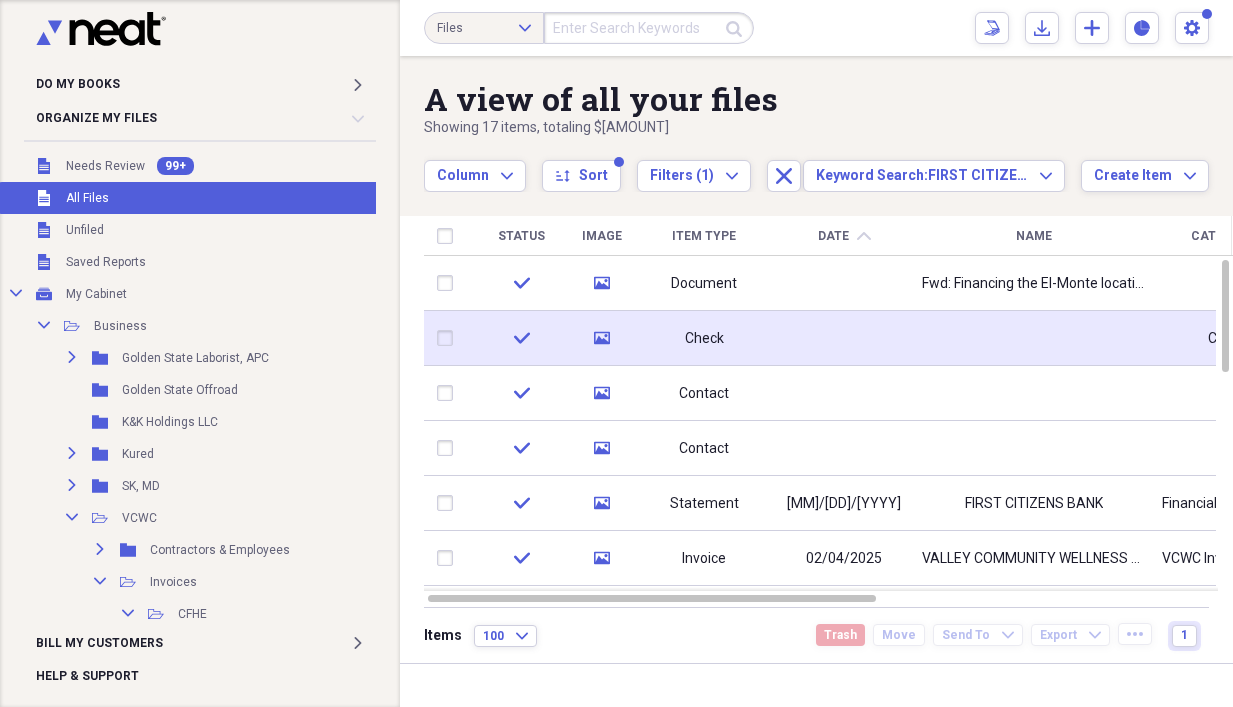 click on "media" 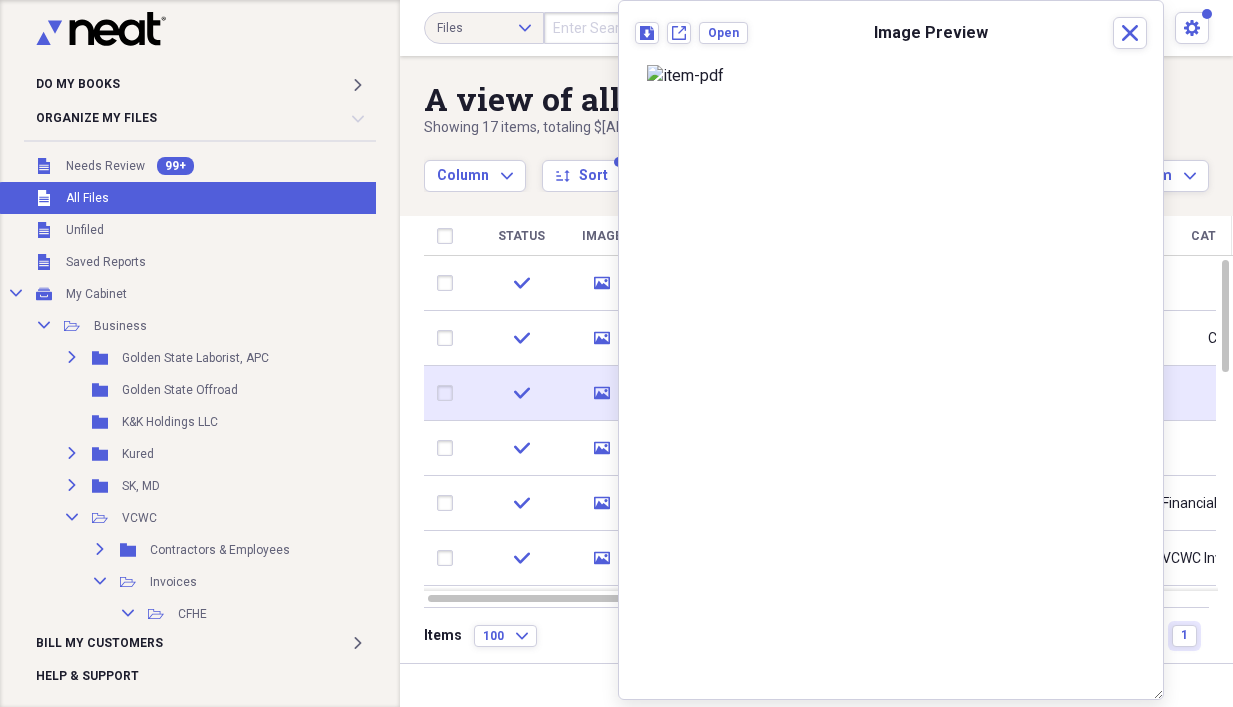 click on "media" 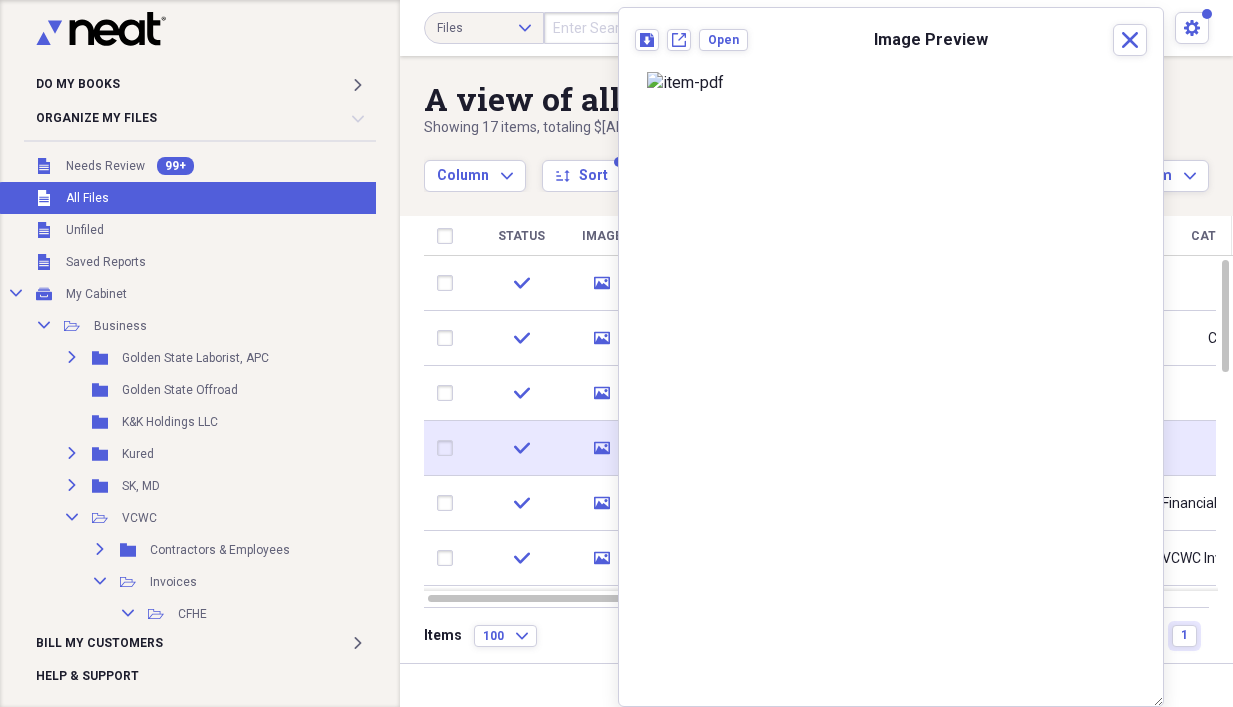 click 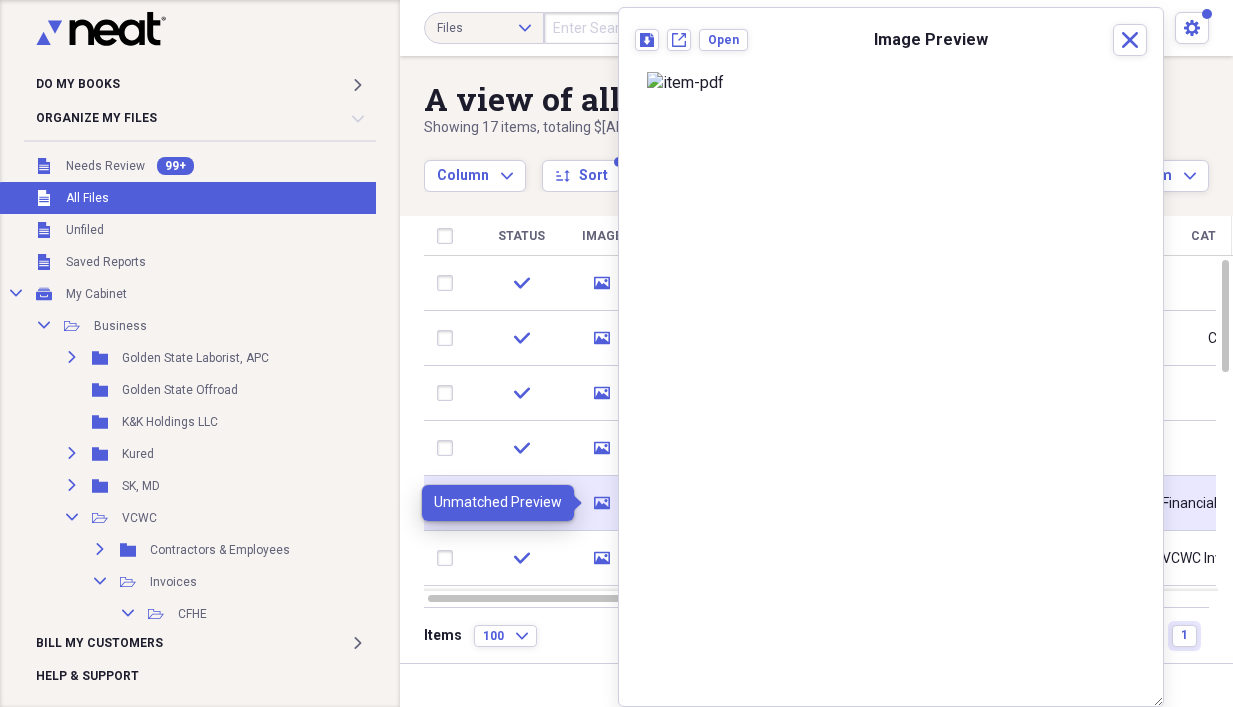 click 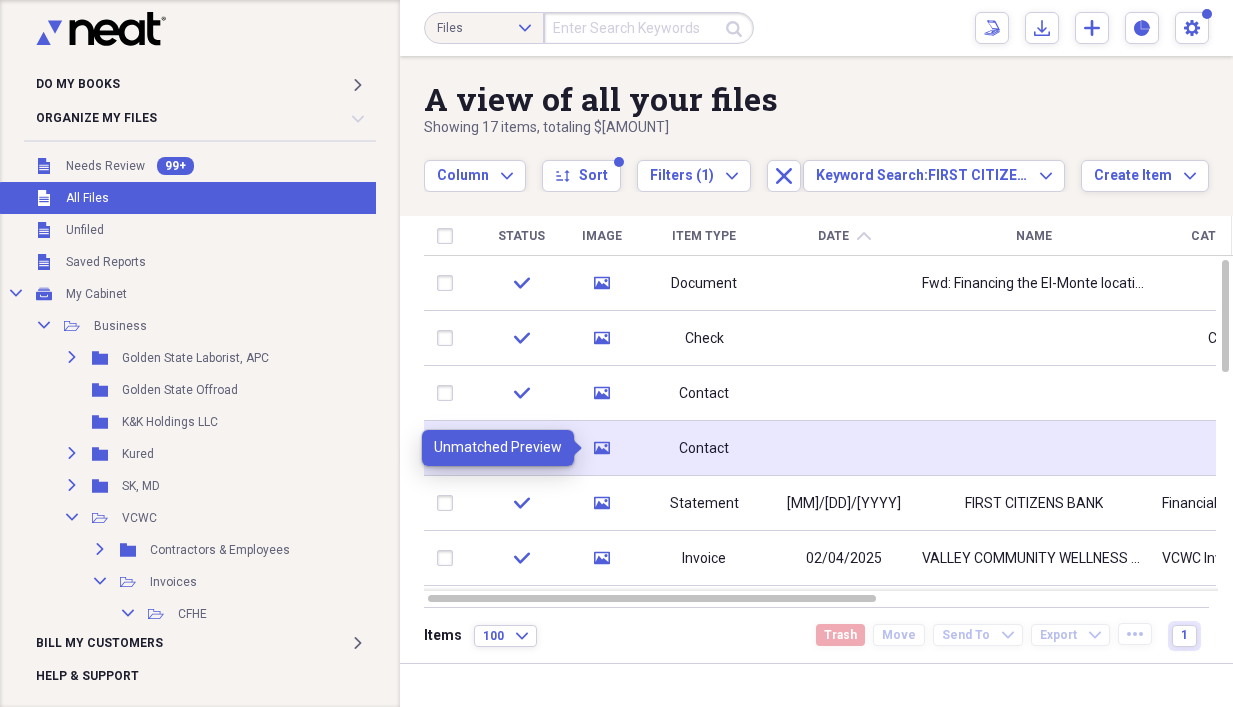 click 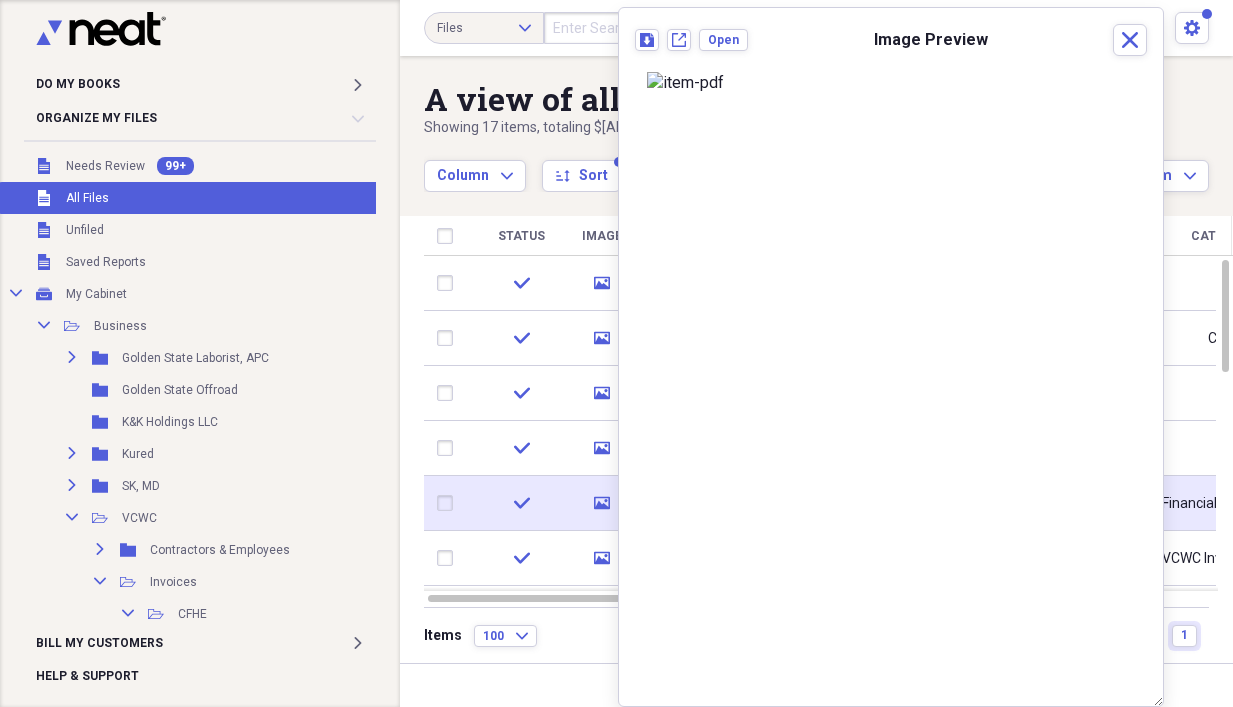 click on "media" 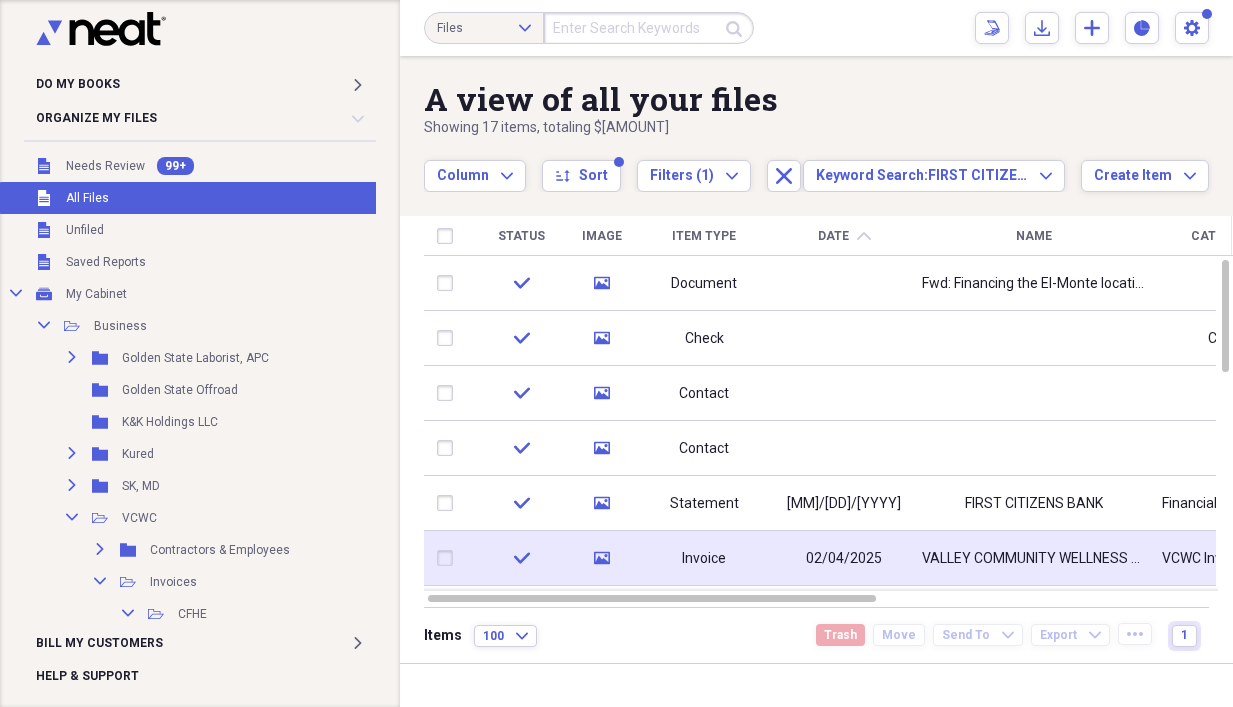 click 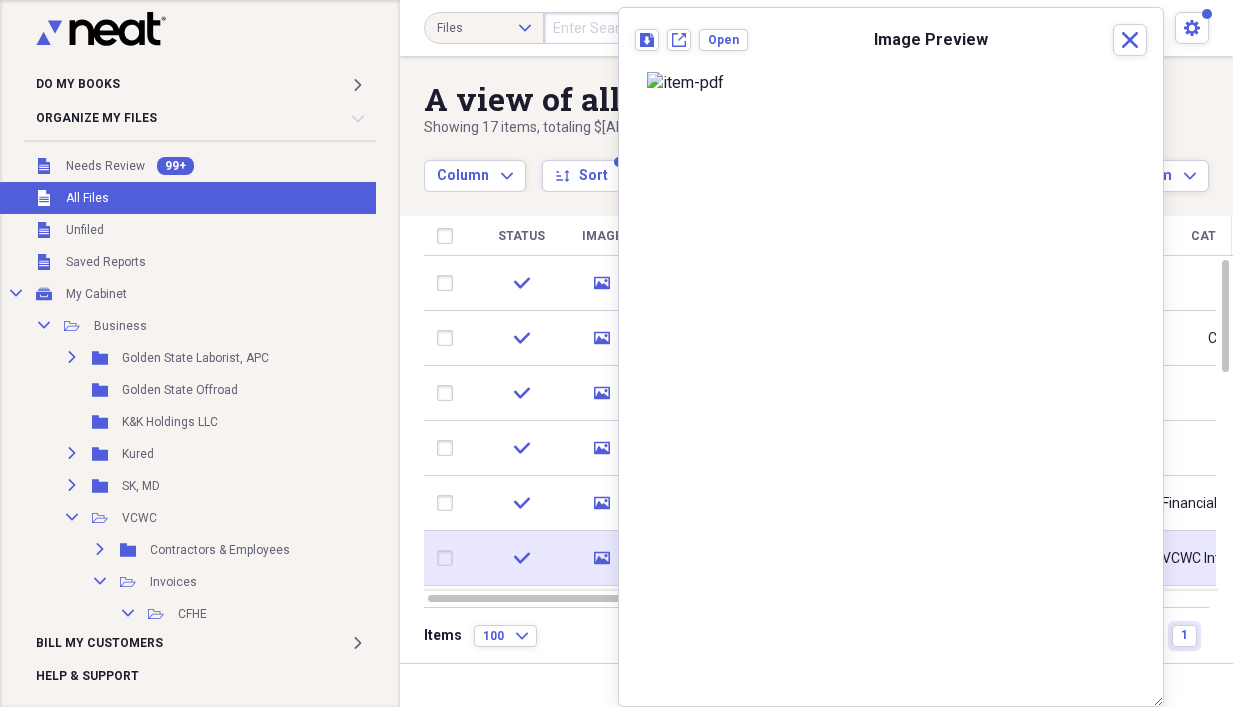 click at bounding box center [449, 558] 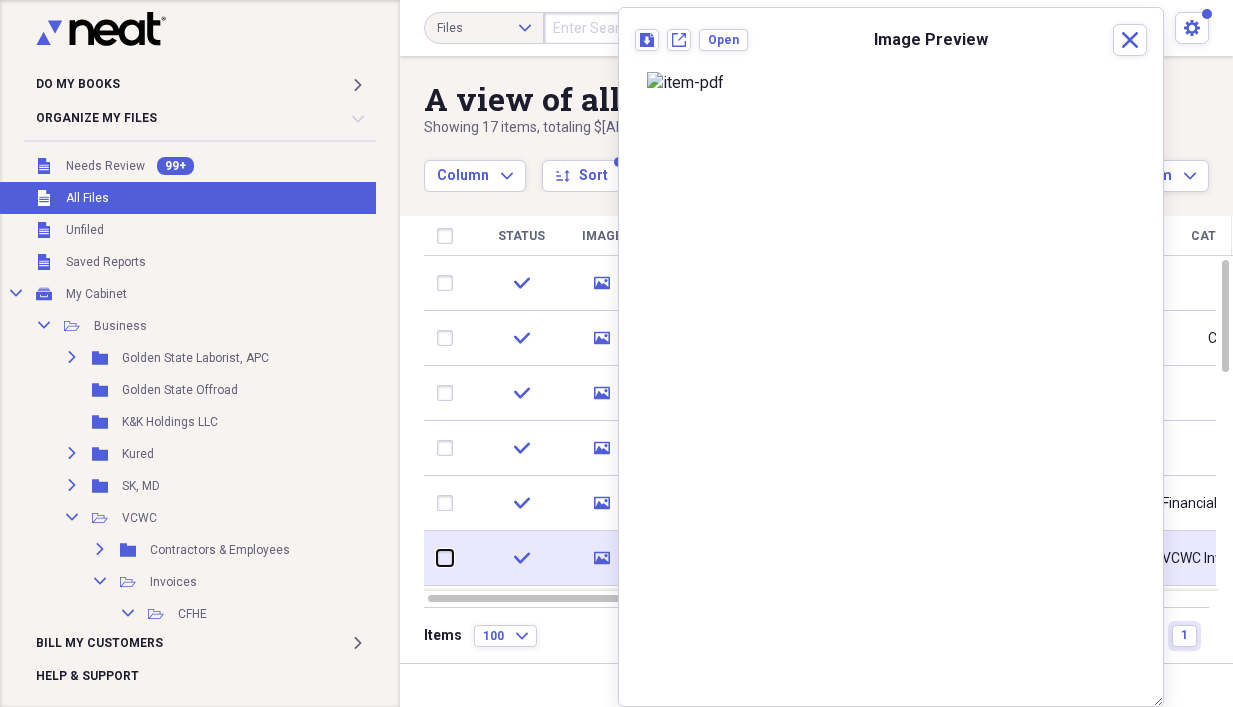 click at bounding box center [437, 558] 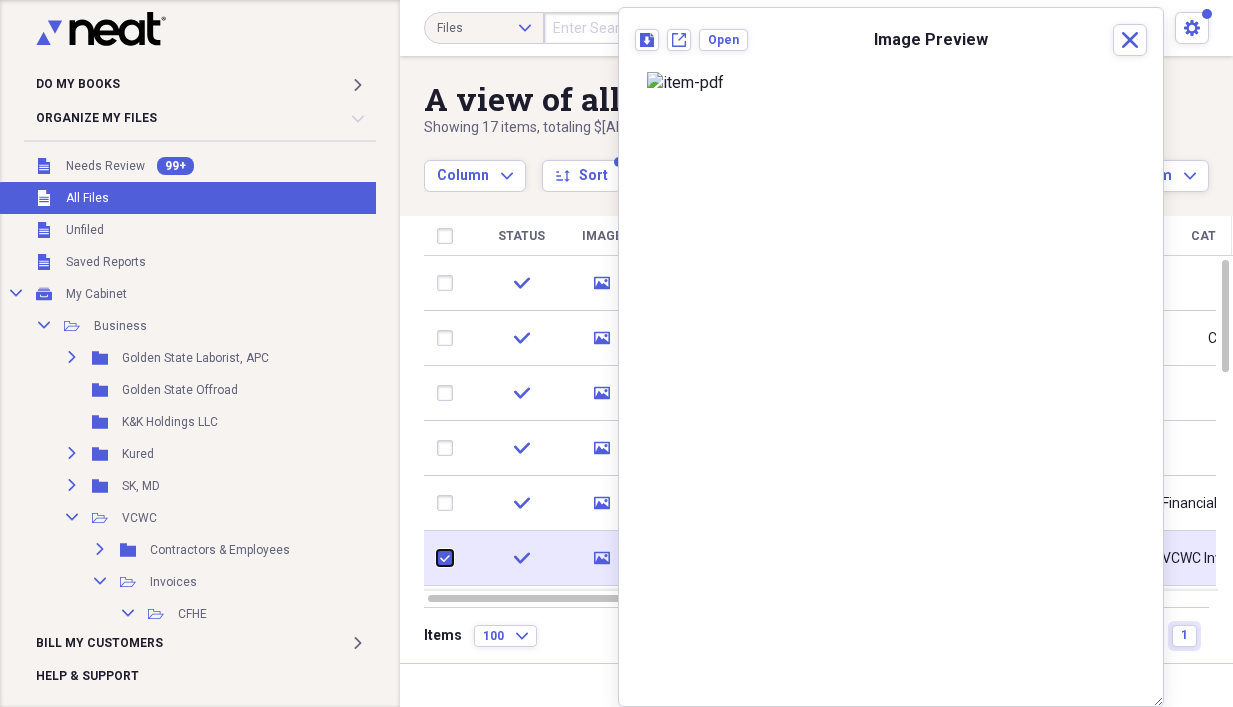 checkbox on "true" 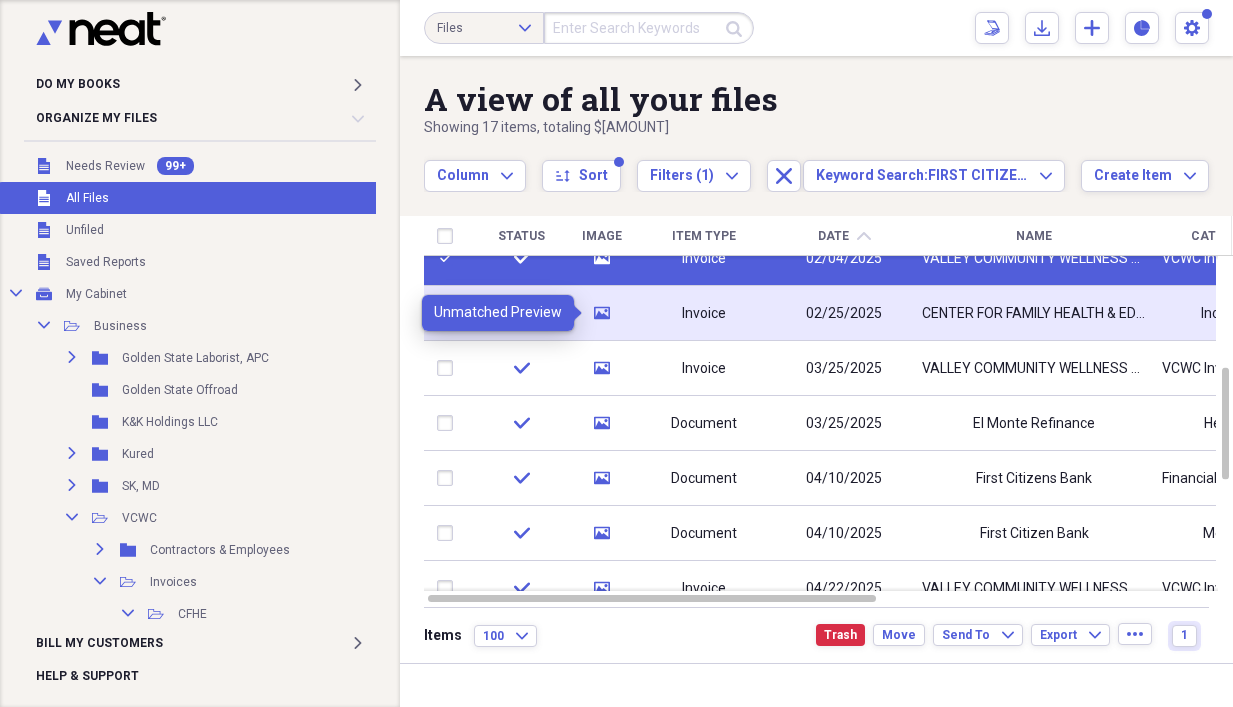 click 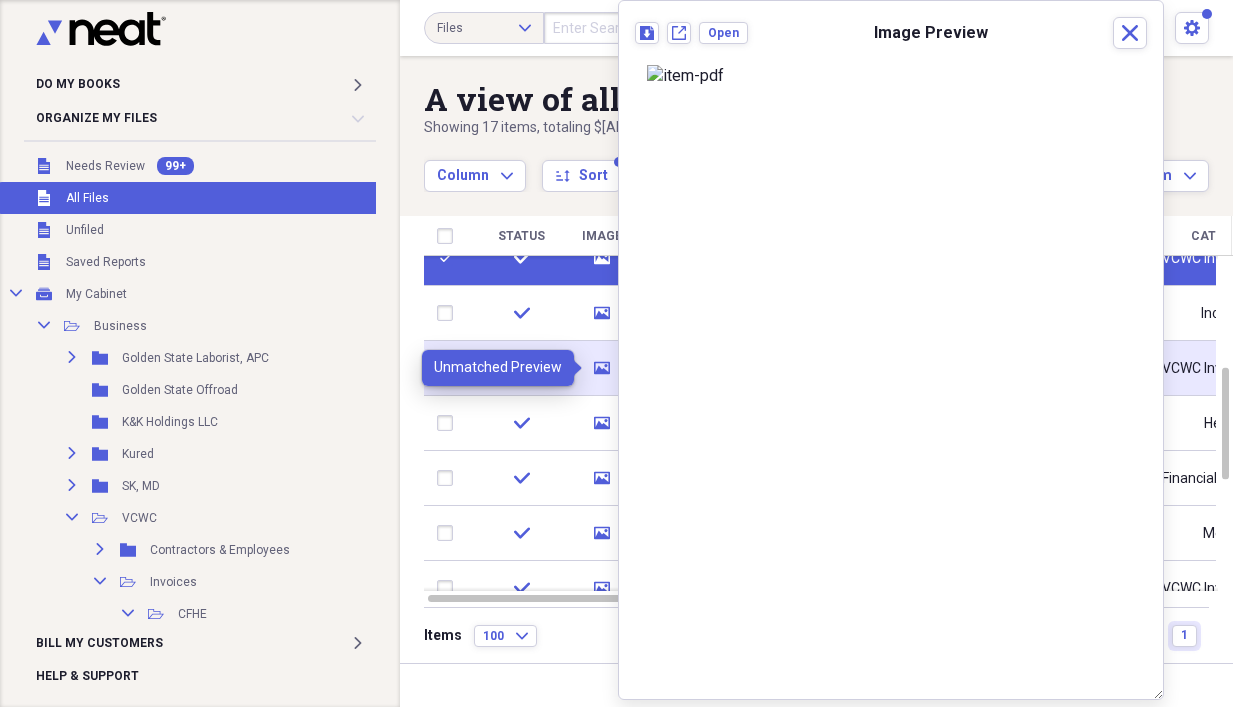 click 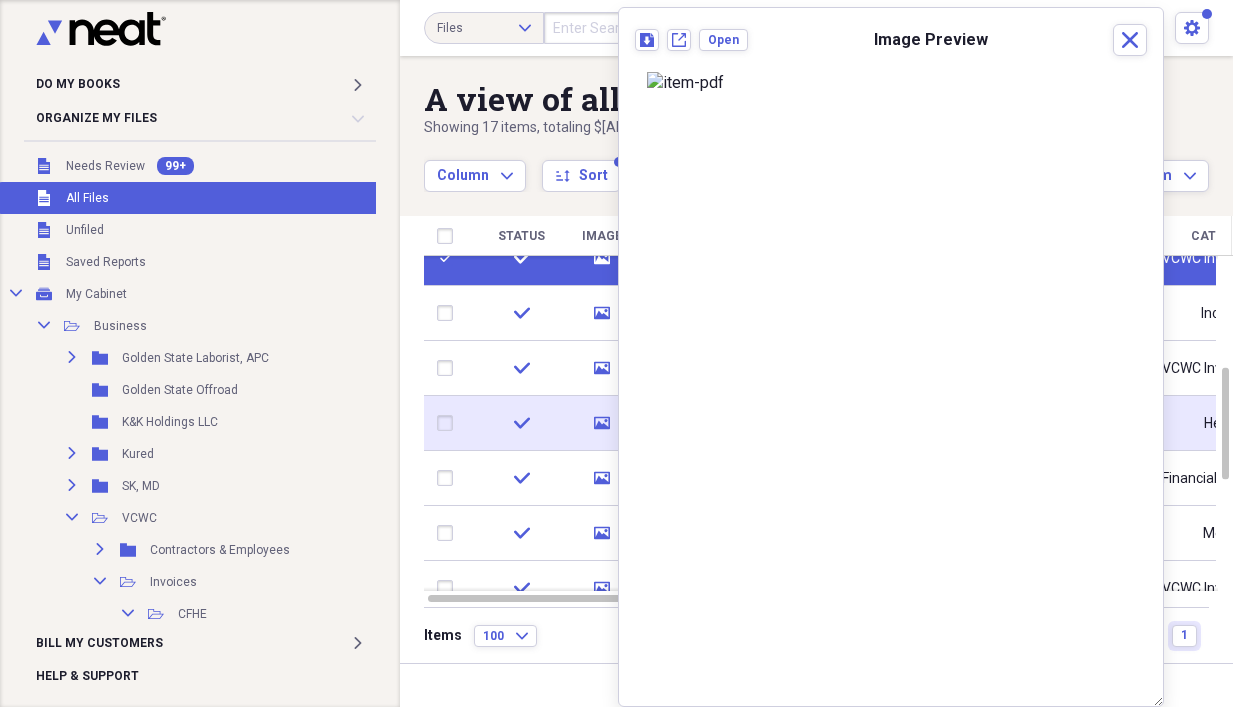 click on "media" 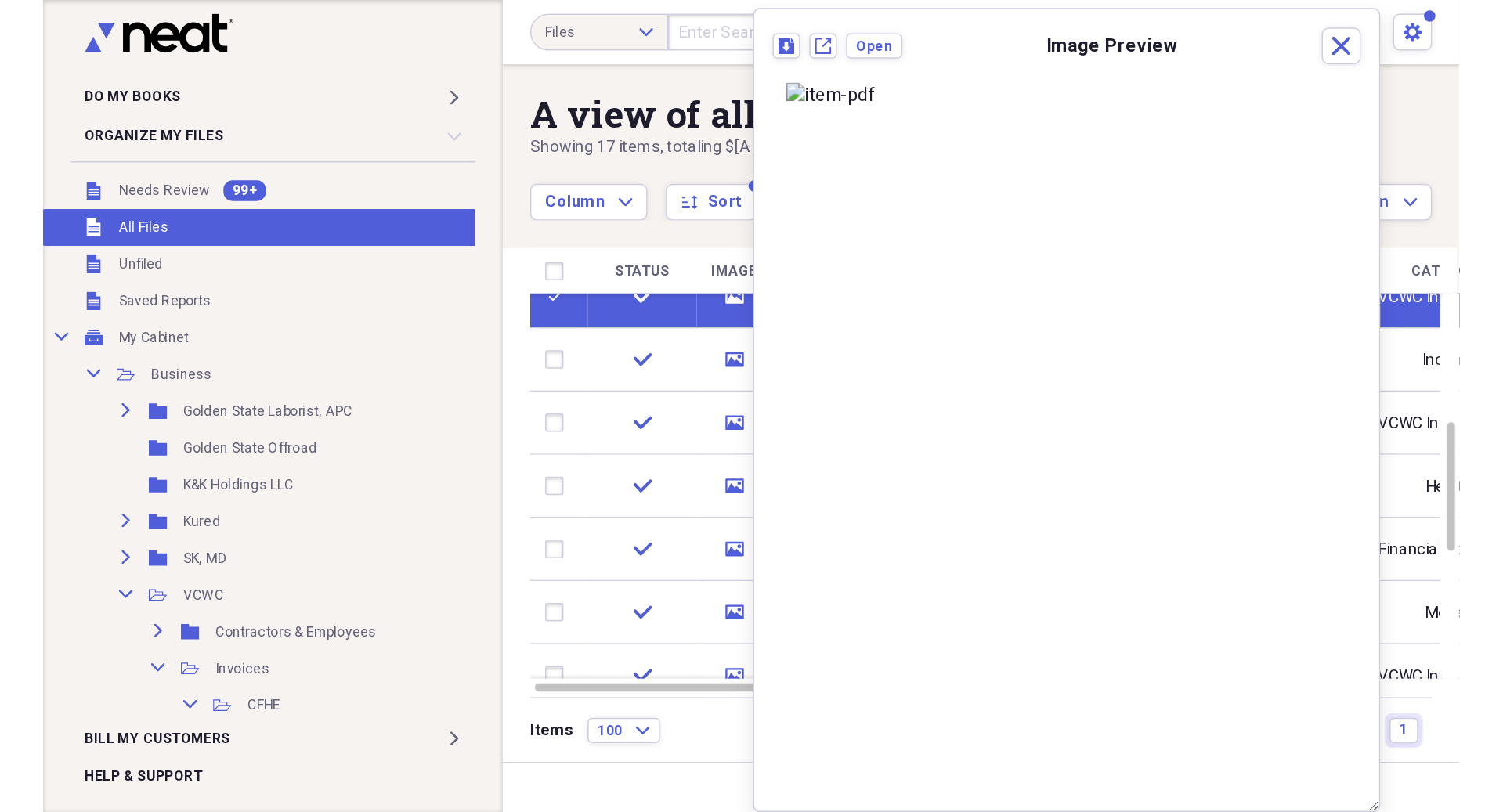 scroll, scrollTop: 0, scrollLeft: 0, axis: both 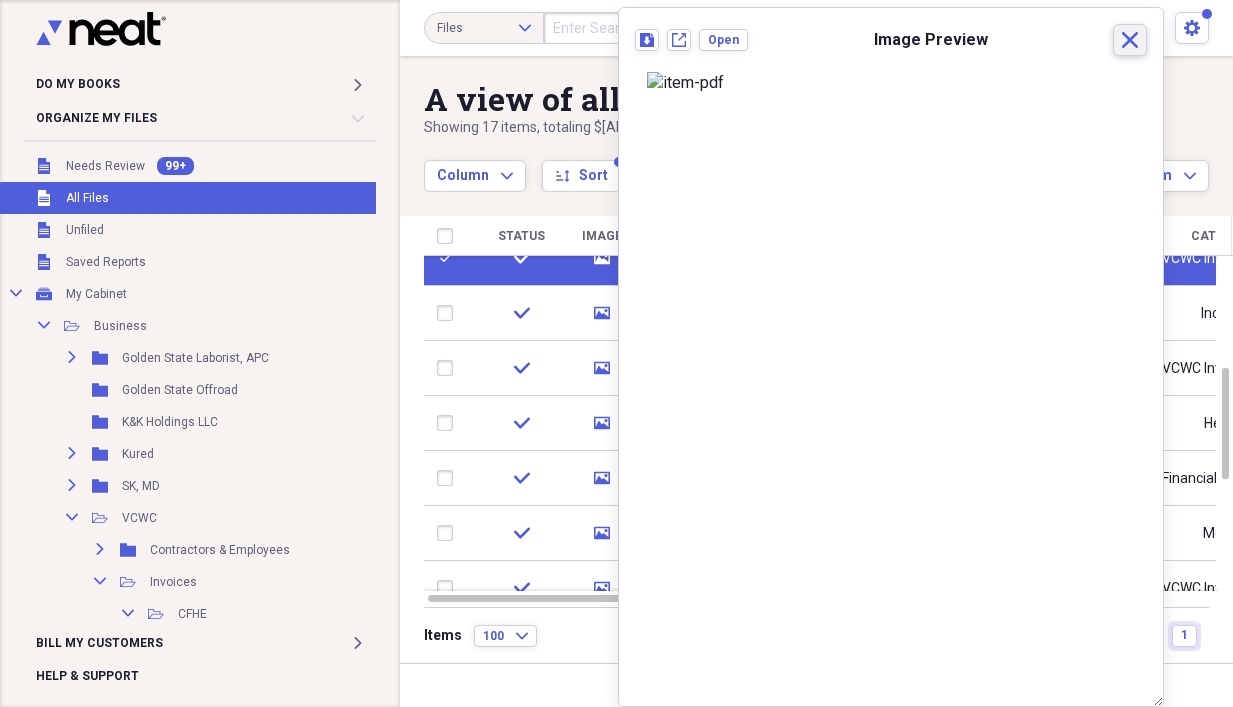 click 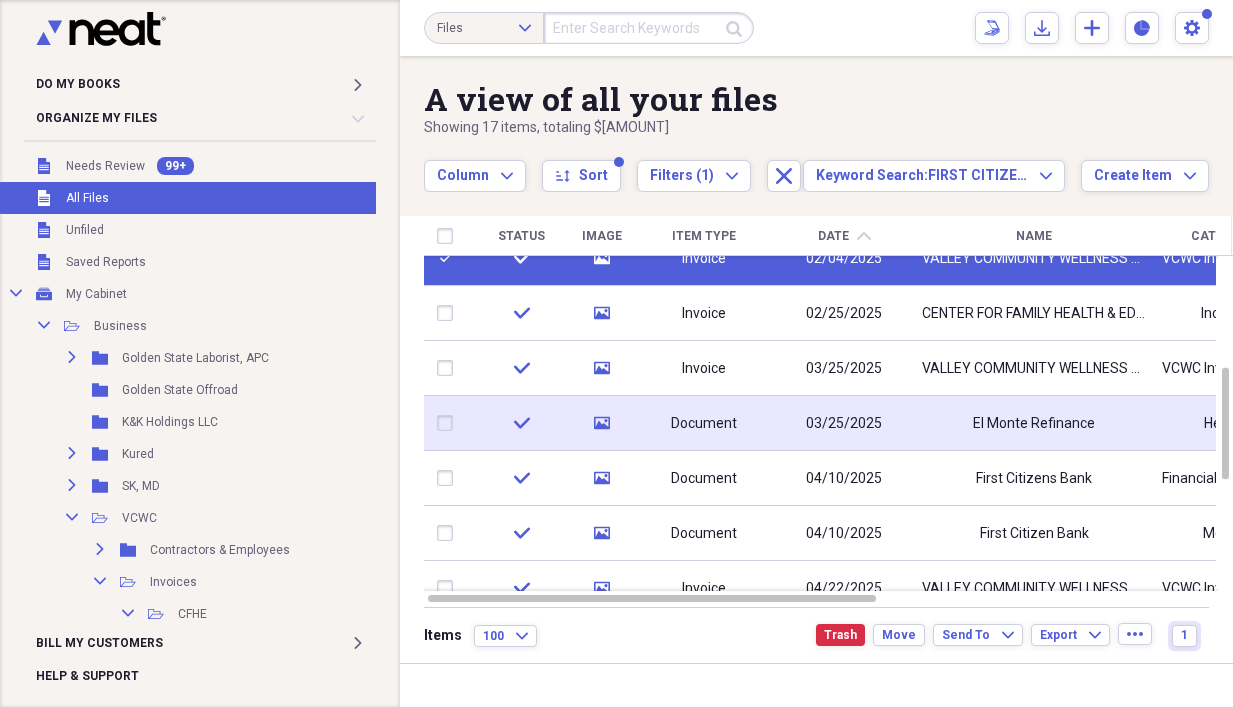click on "media" 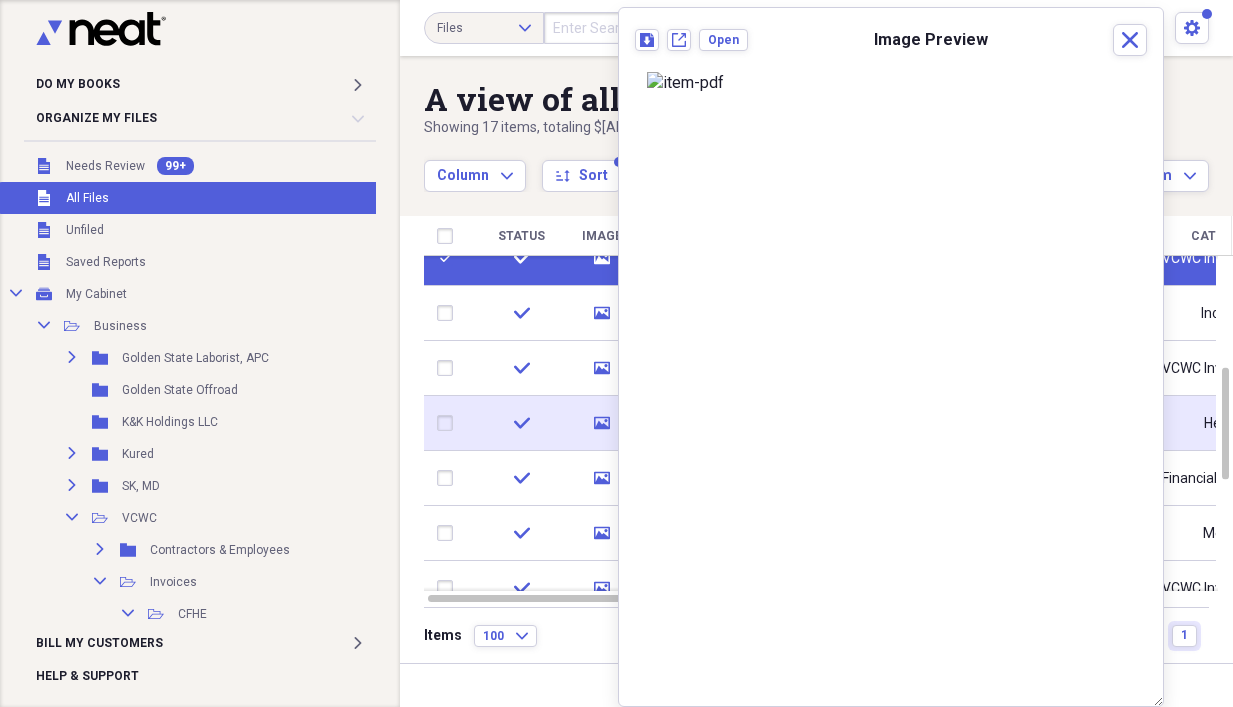 click at bounding box center [449, 423] 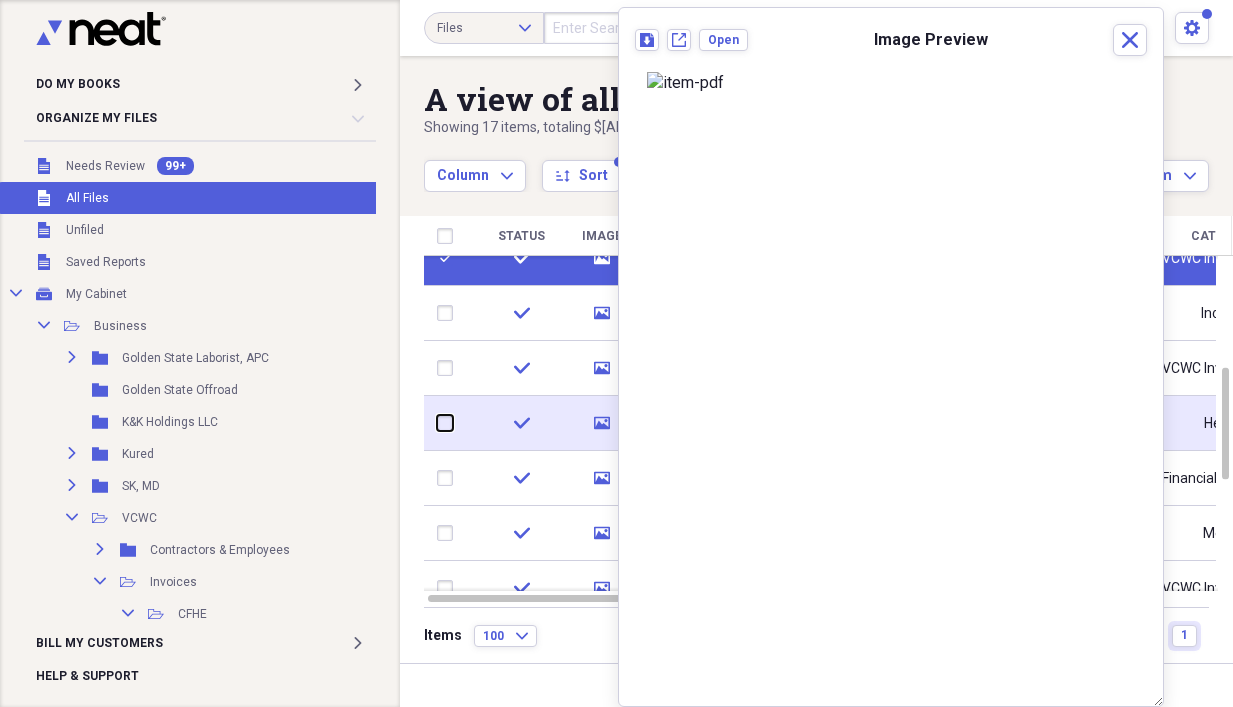 click at bounding box center (437, 423) 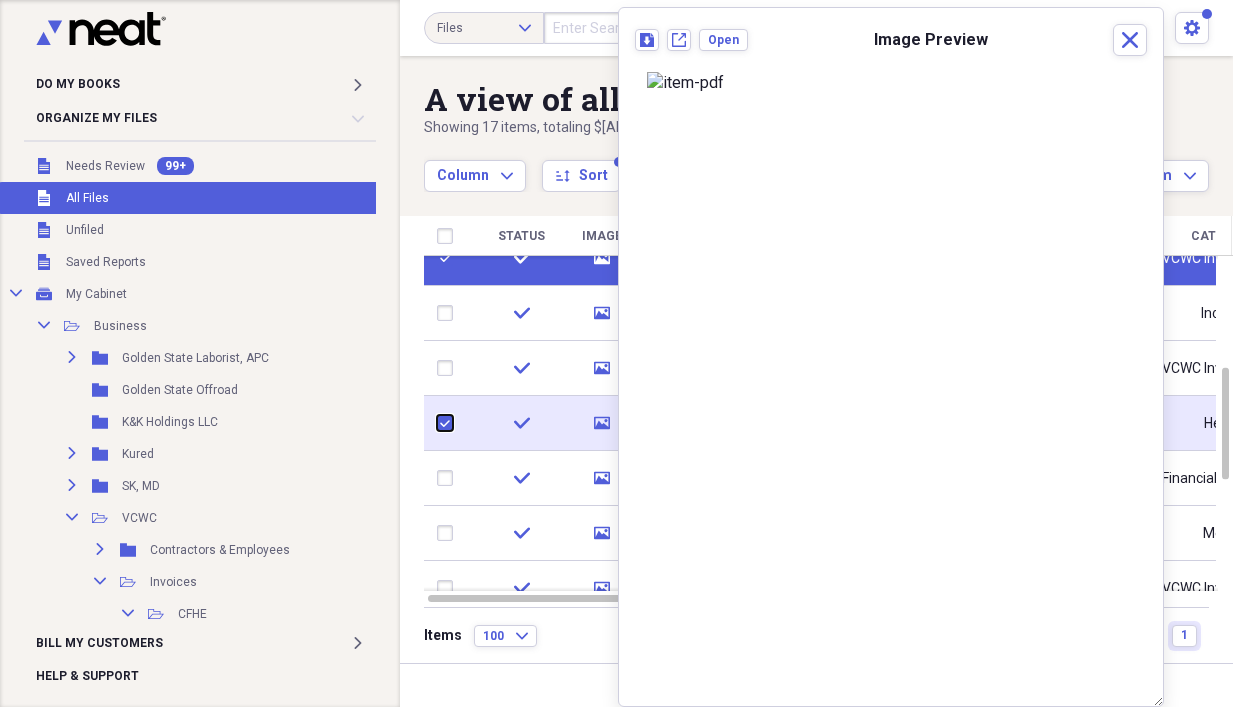 checkbox on "true" 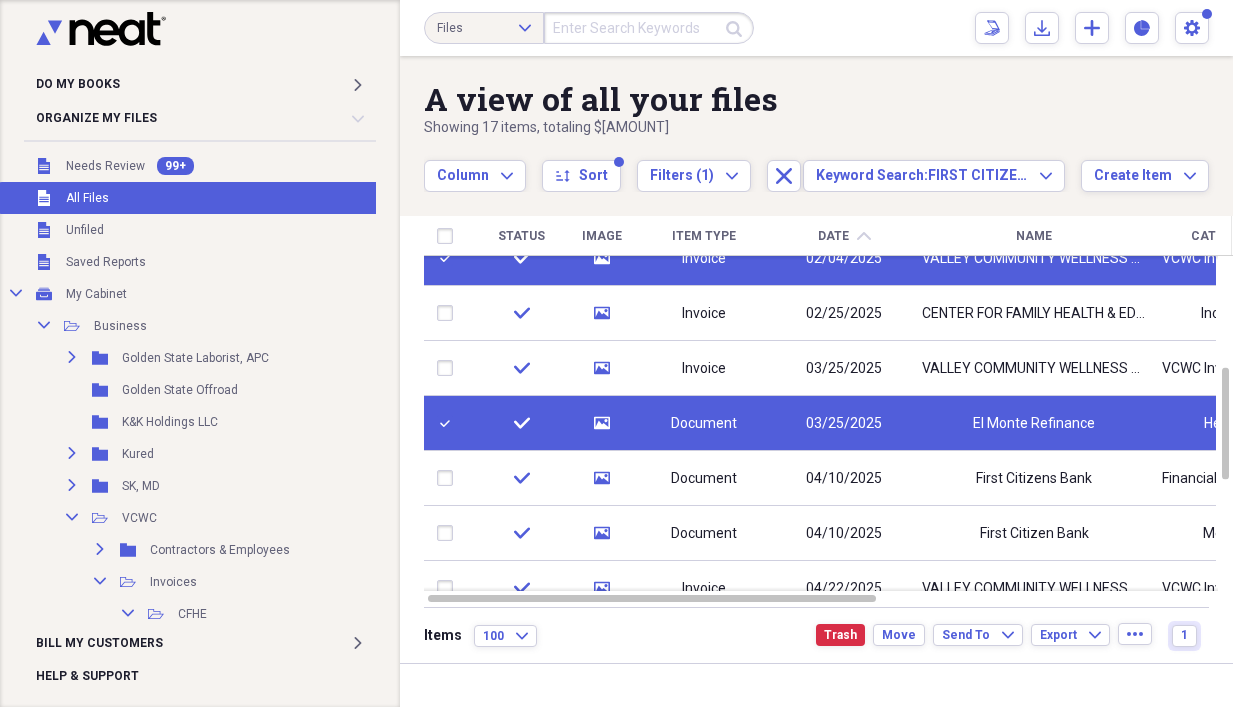 click at bounding box center [828, 258] 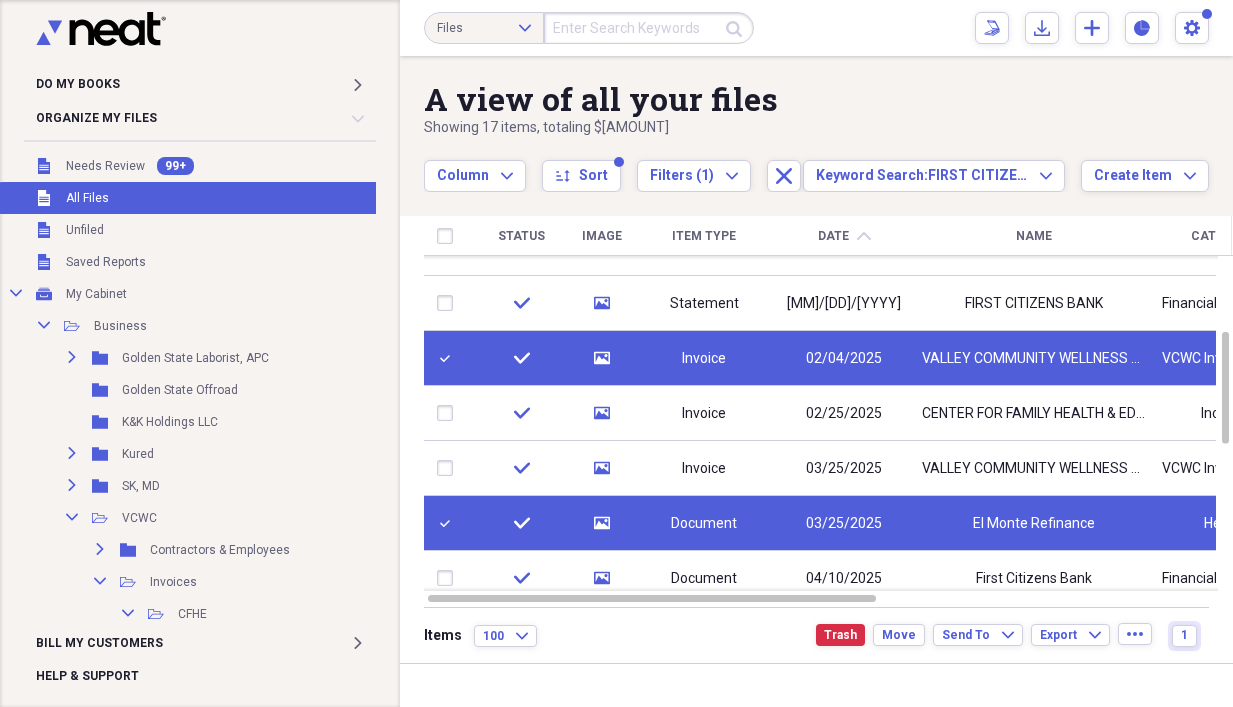 click at bounding box center [449, 358] 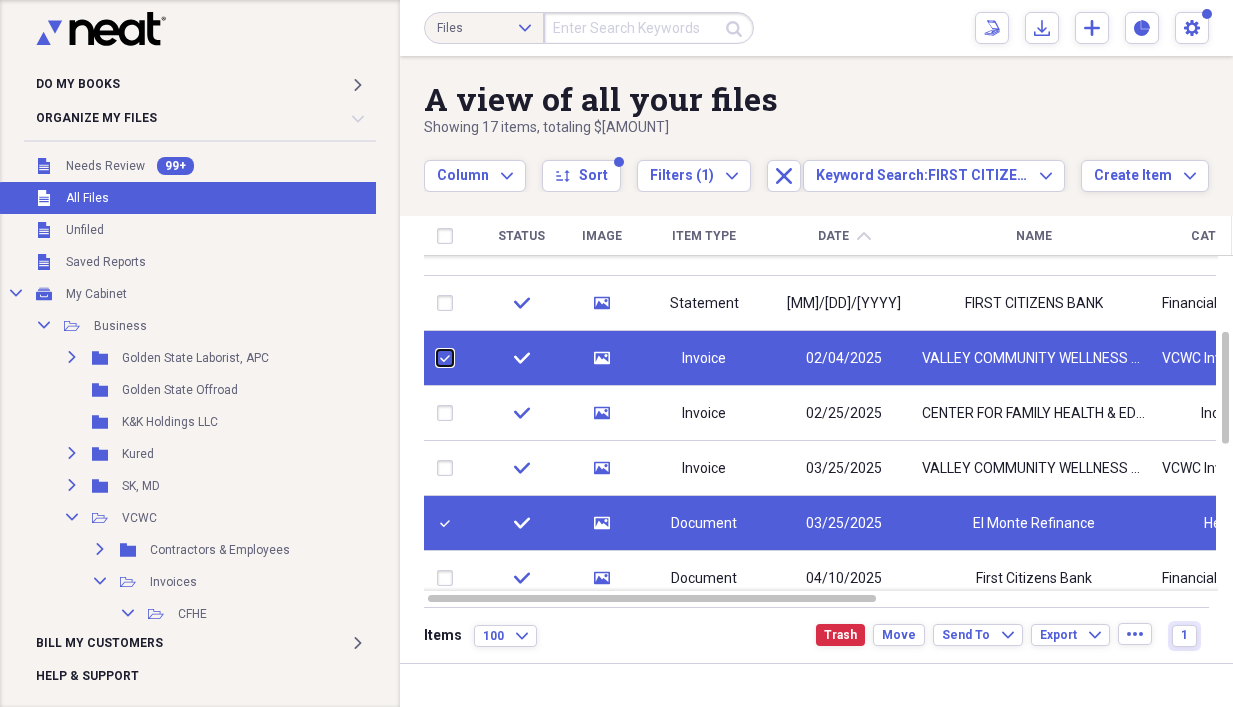 click at bounding box center (437, 358) 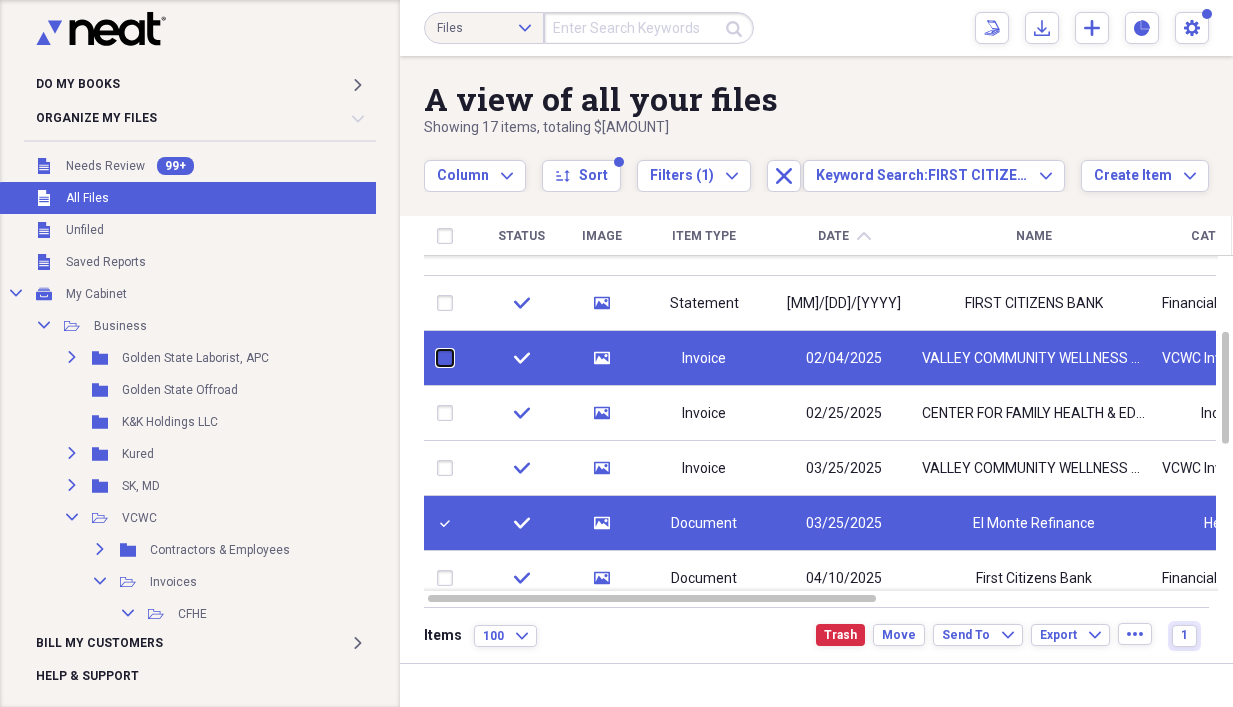checkbox on "false" 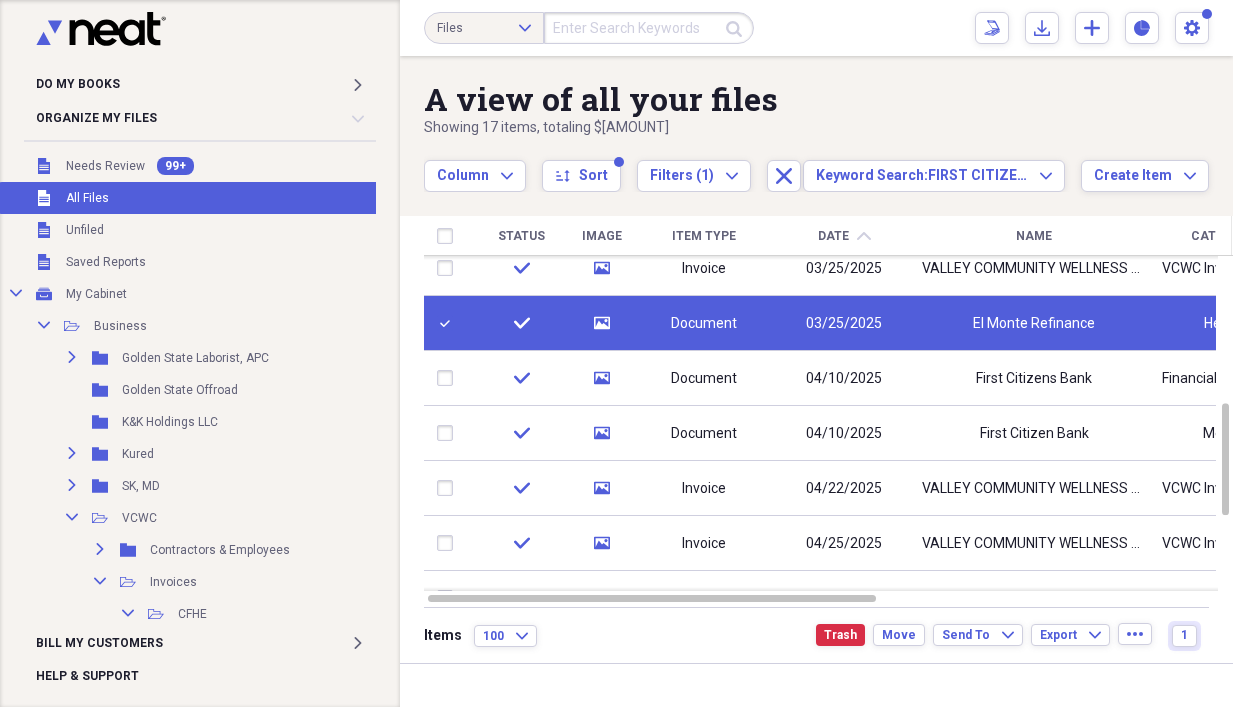 click on "Document" at bounding box center (704, 324) 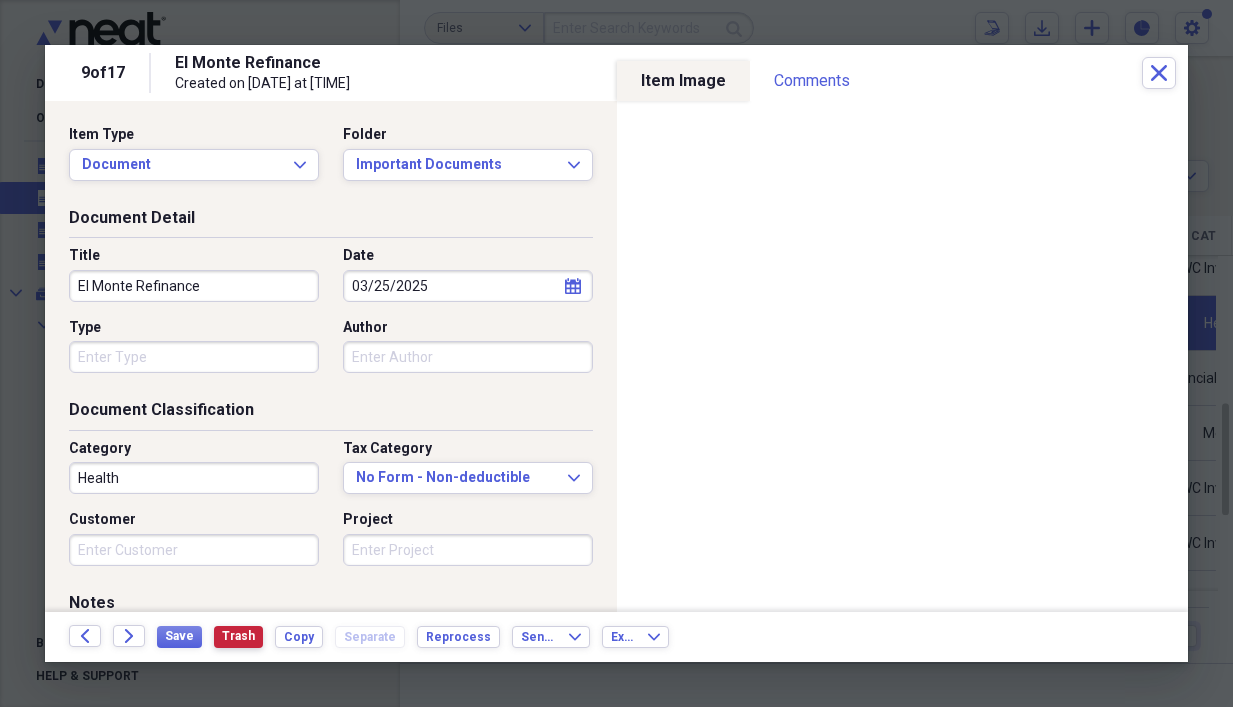 click on "Trash" at bounding box center (238, 636) 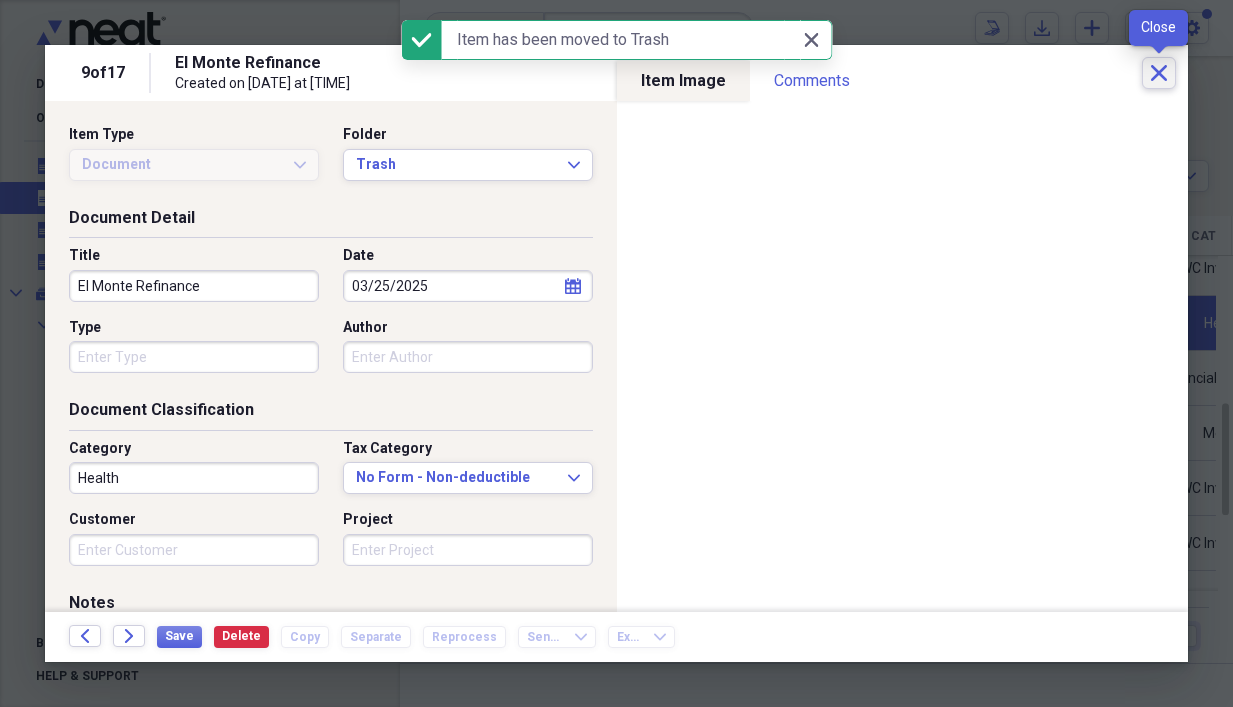 click on "Close" 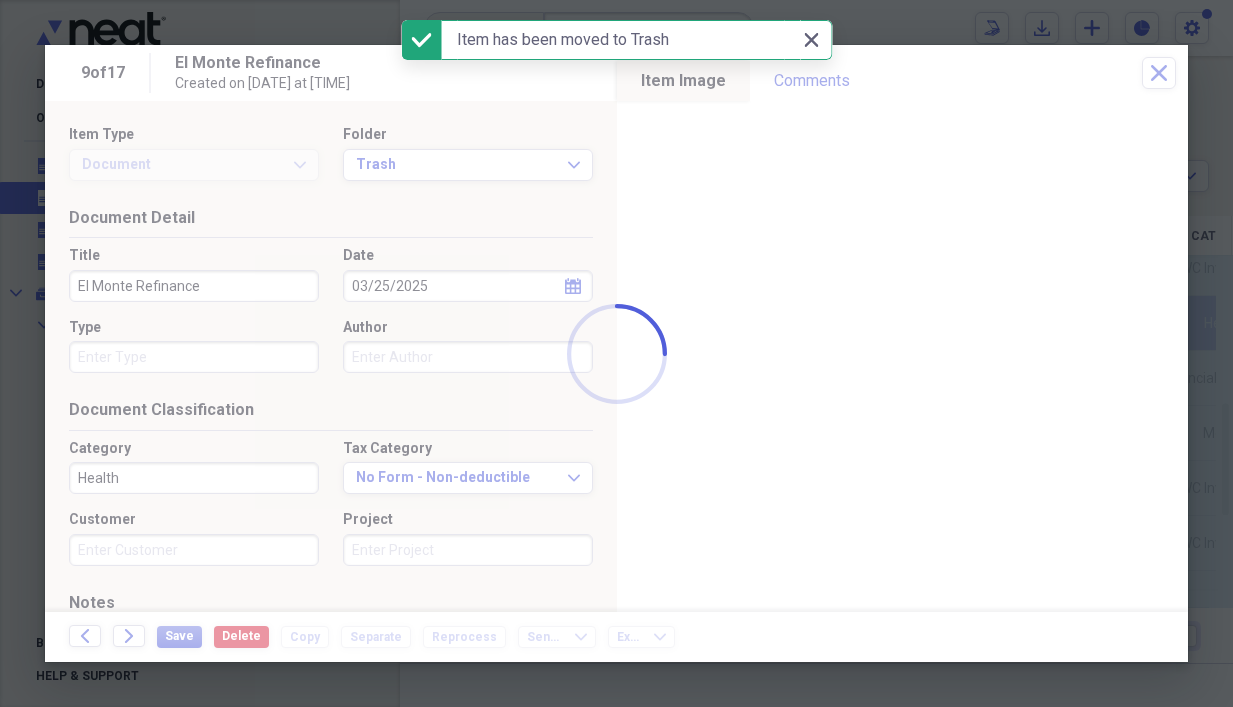 checkbox on "false" 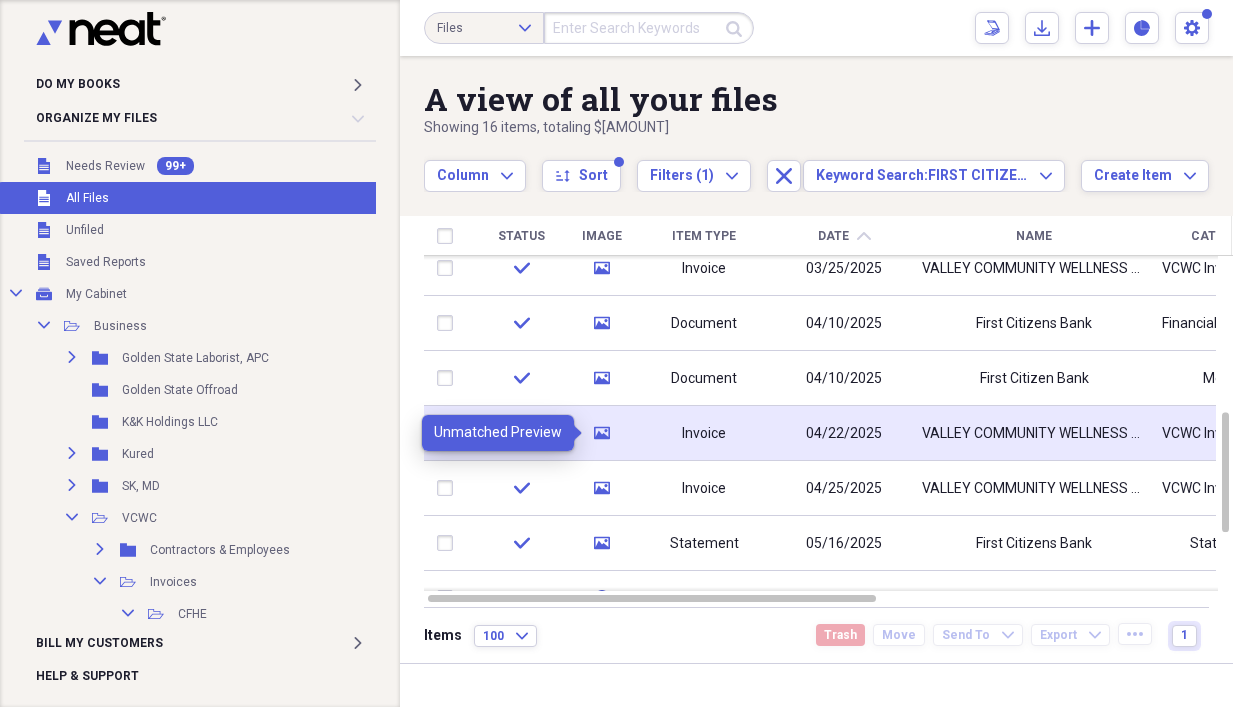 click 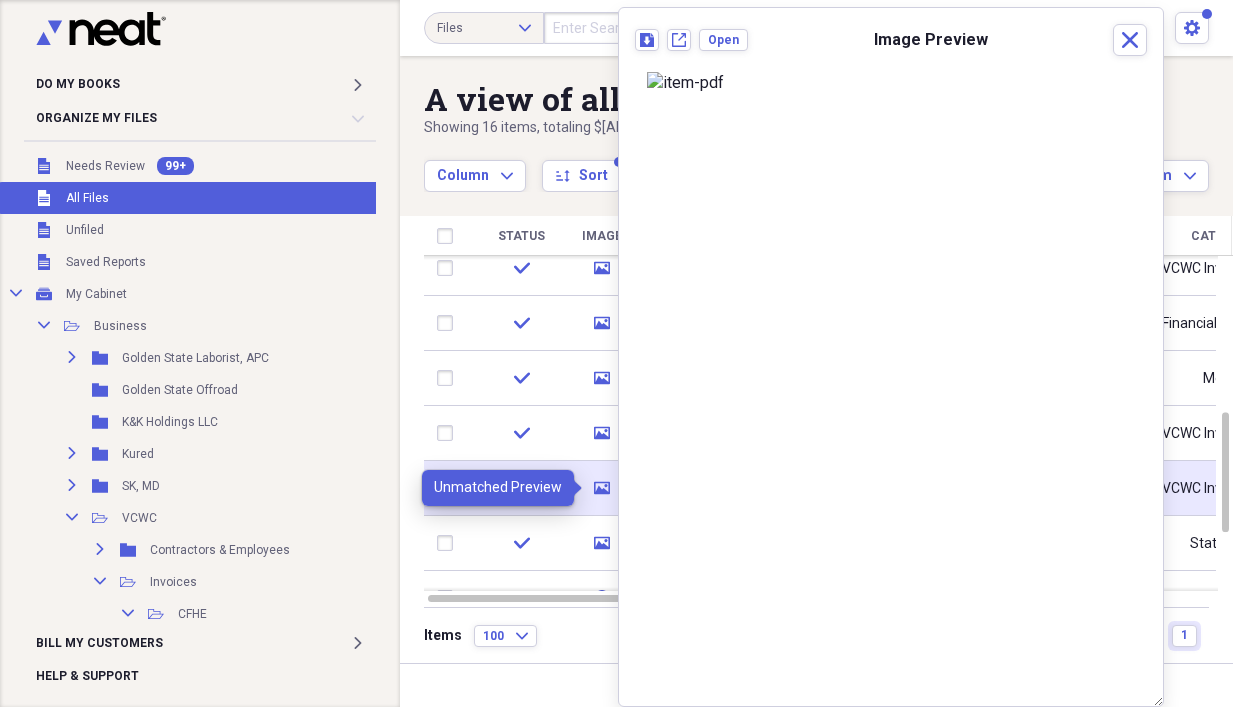 click on "media" 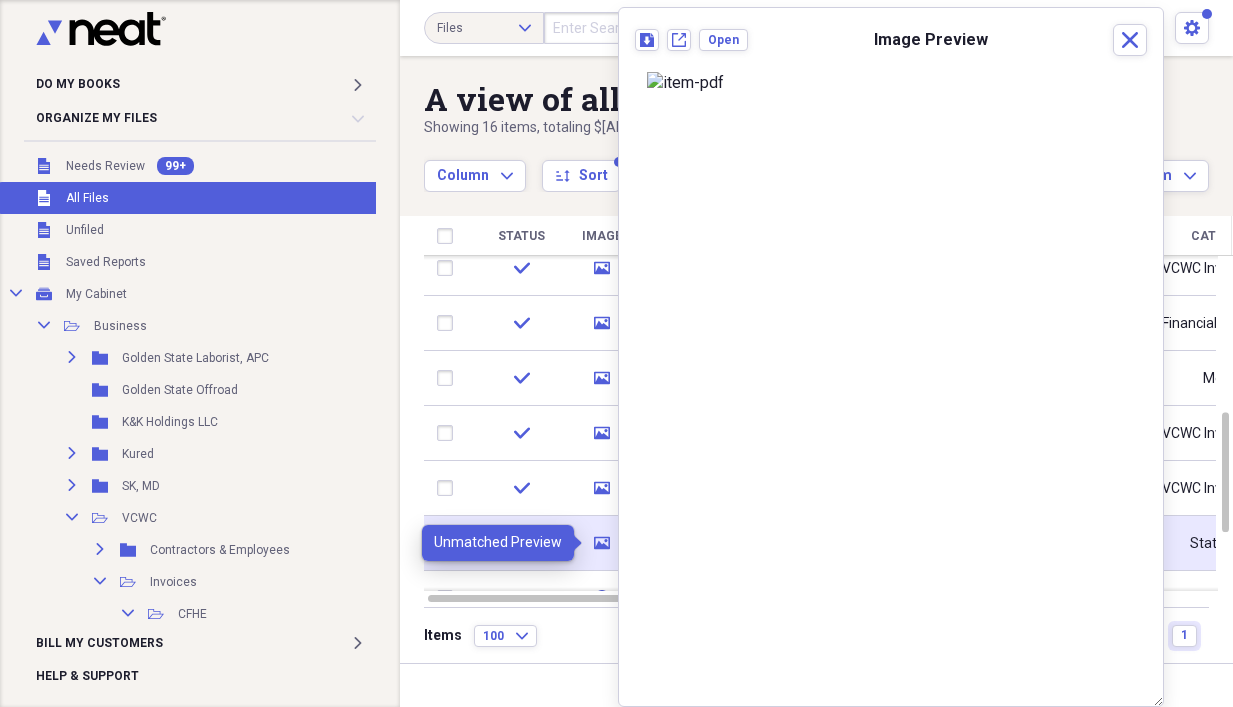 click on "media" 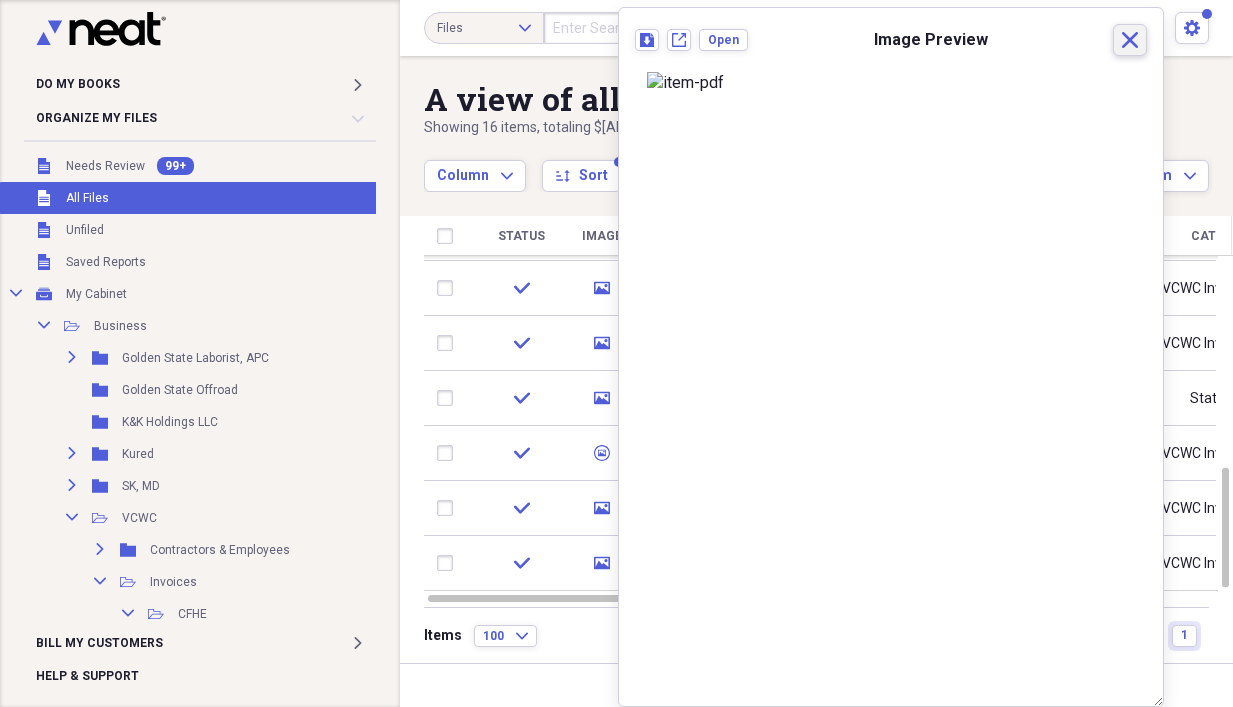 click 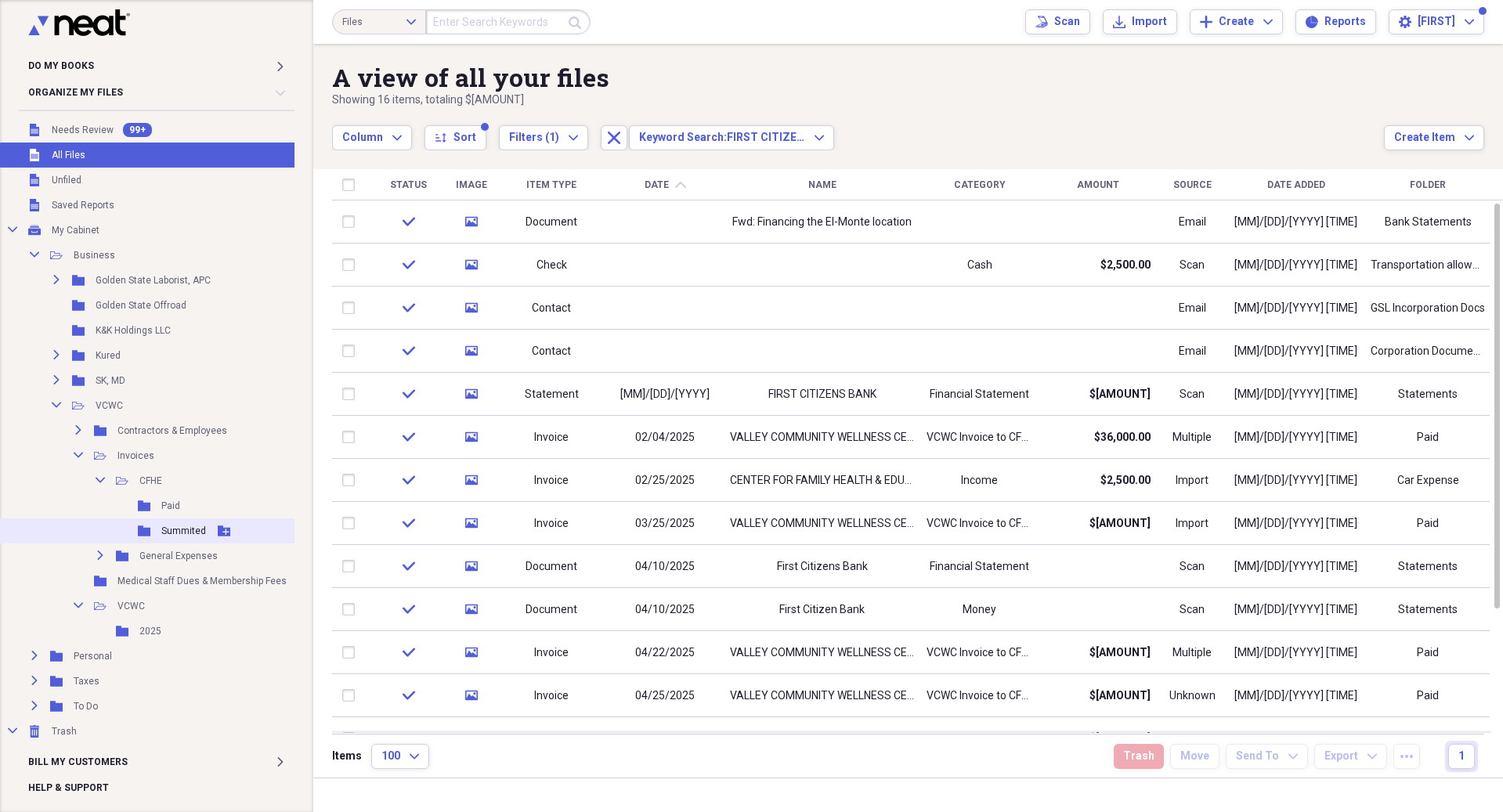 click on "Summited" at bounding box center (183, 531) 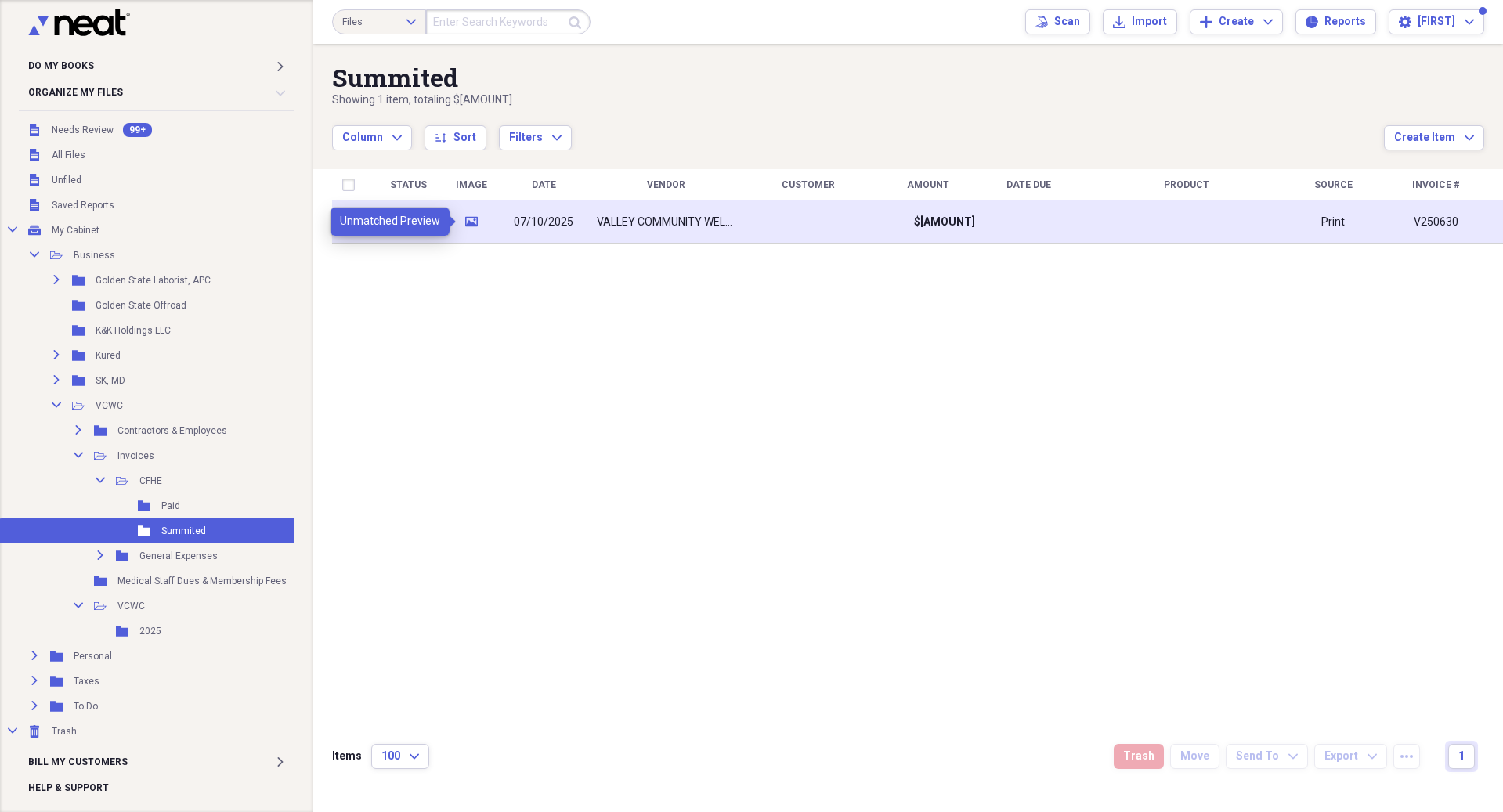 click on "media" 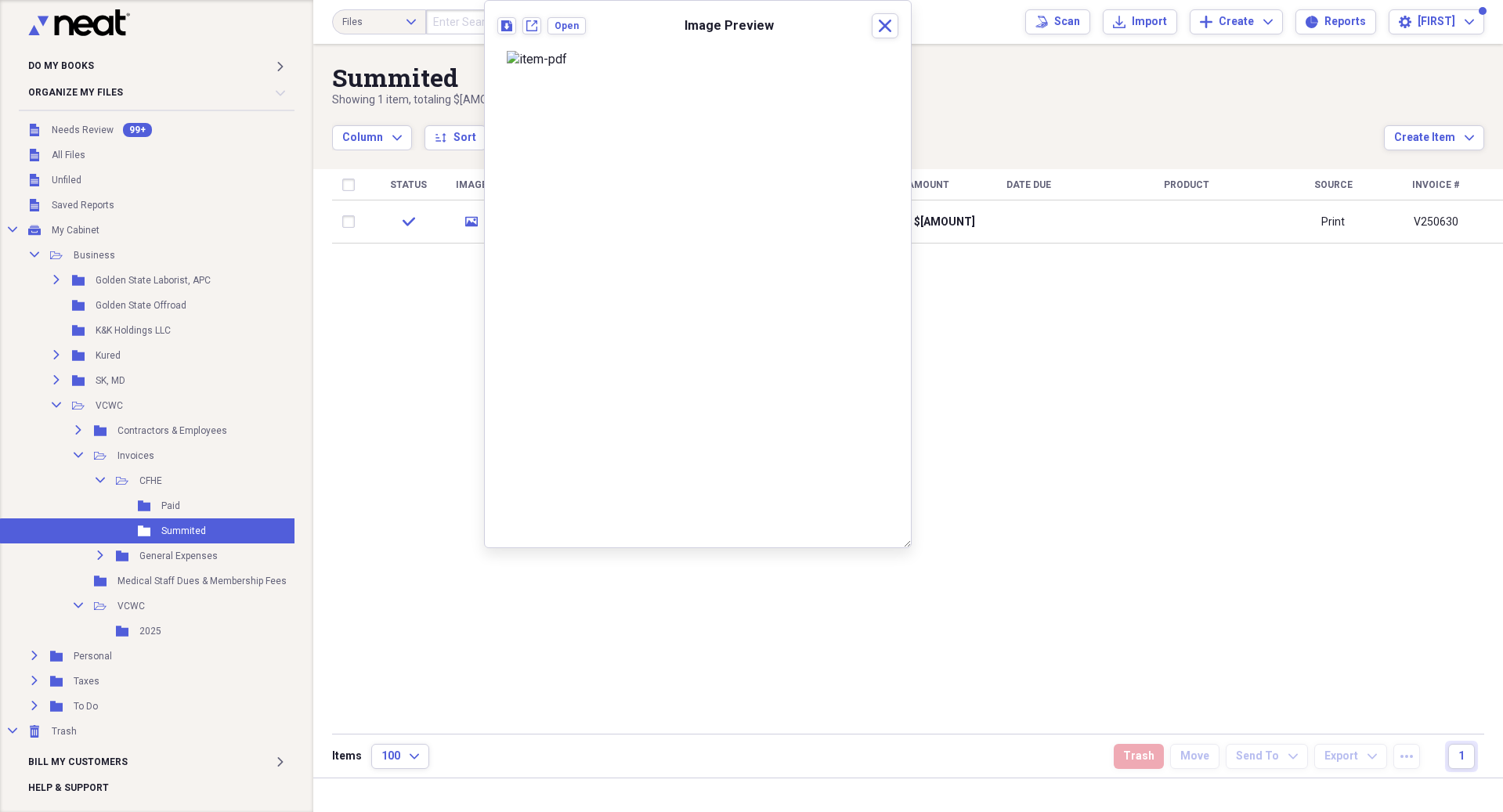 click at bounding box center (698, 60) 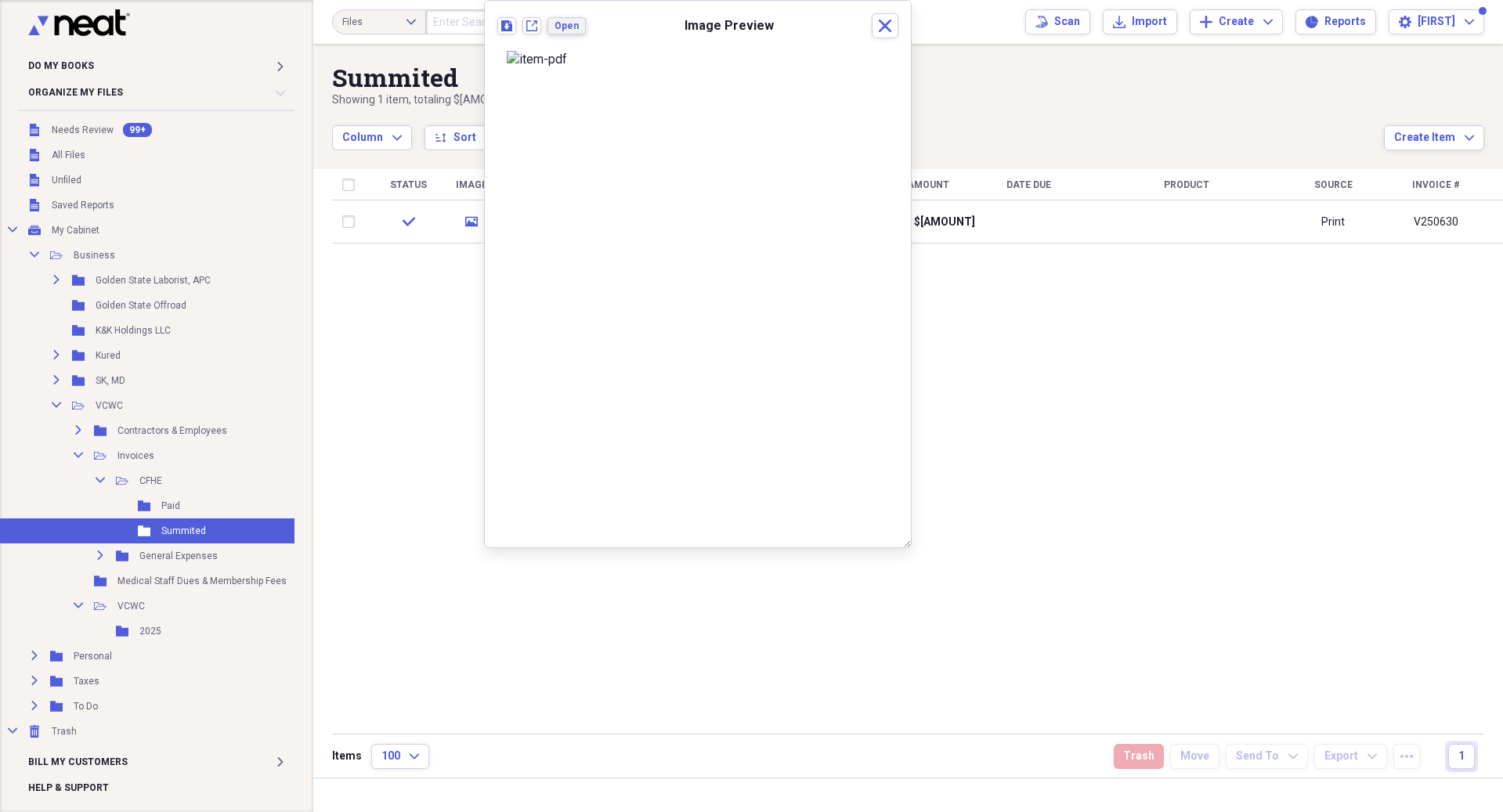 click on "Open" at bounding box center [566, 26] 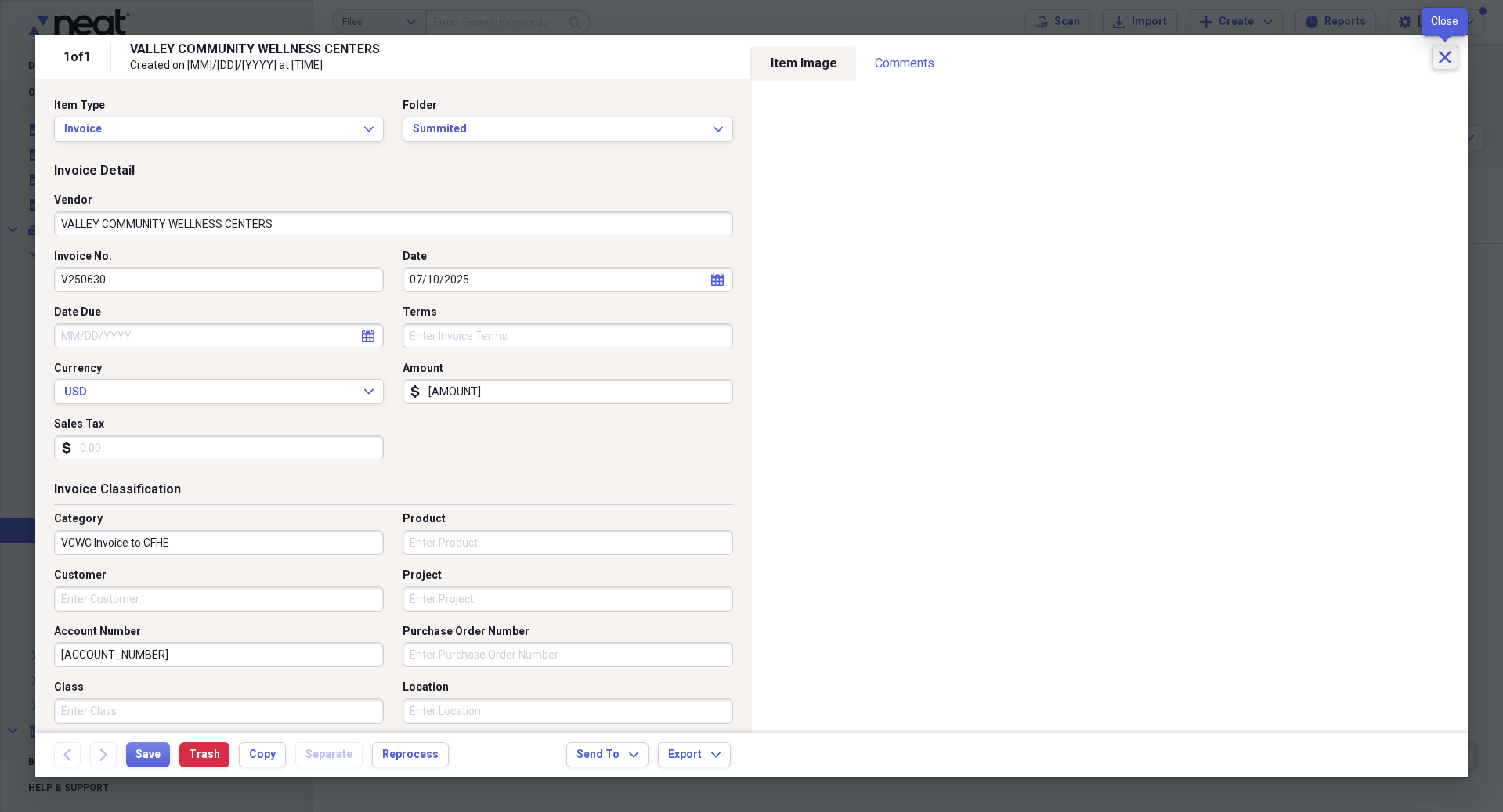 click on "Close" 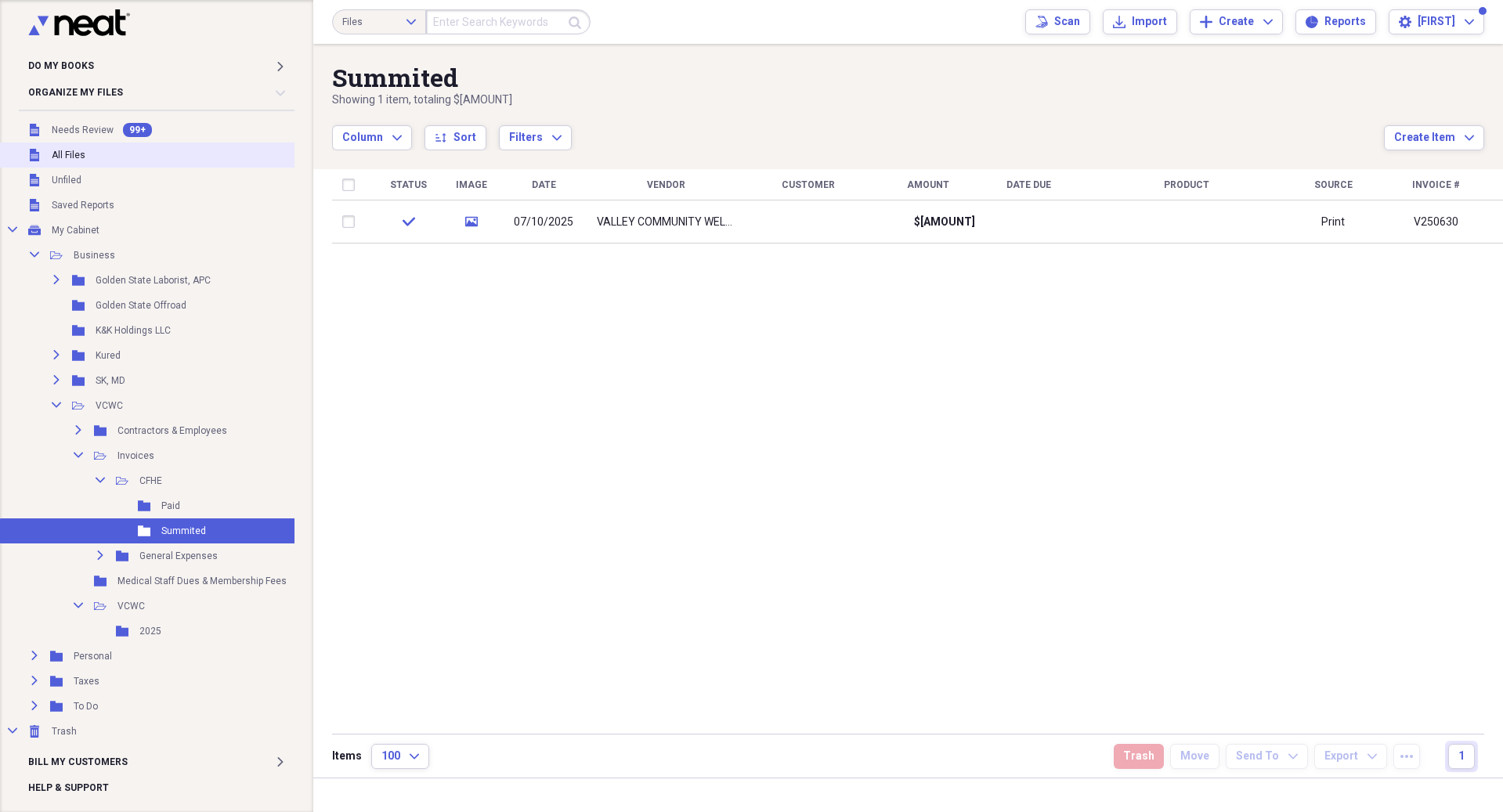 click on "Unfiled All Files" at bounding box center [167, 155] 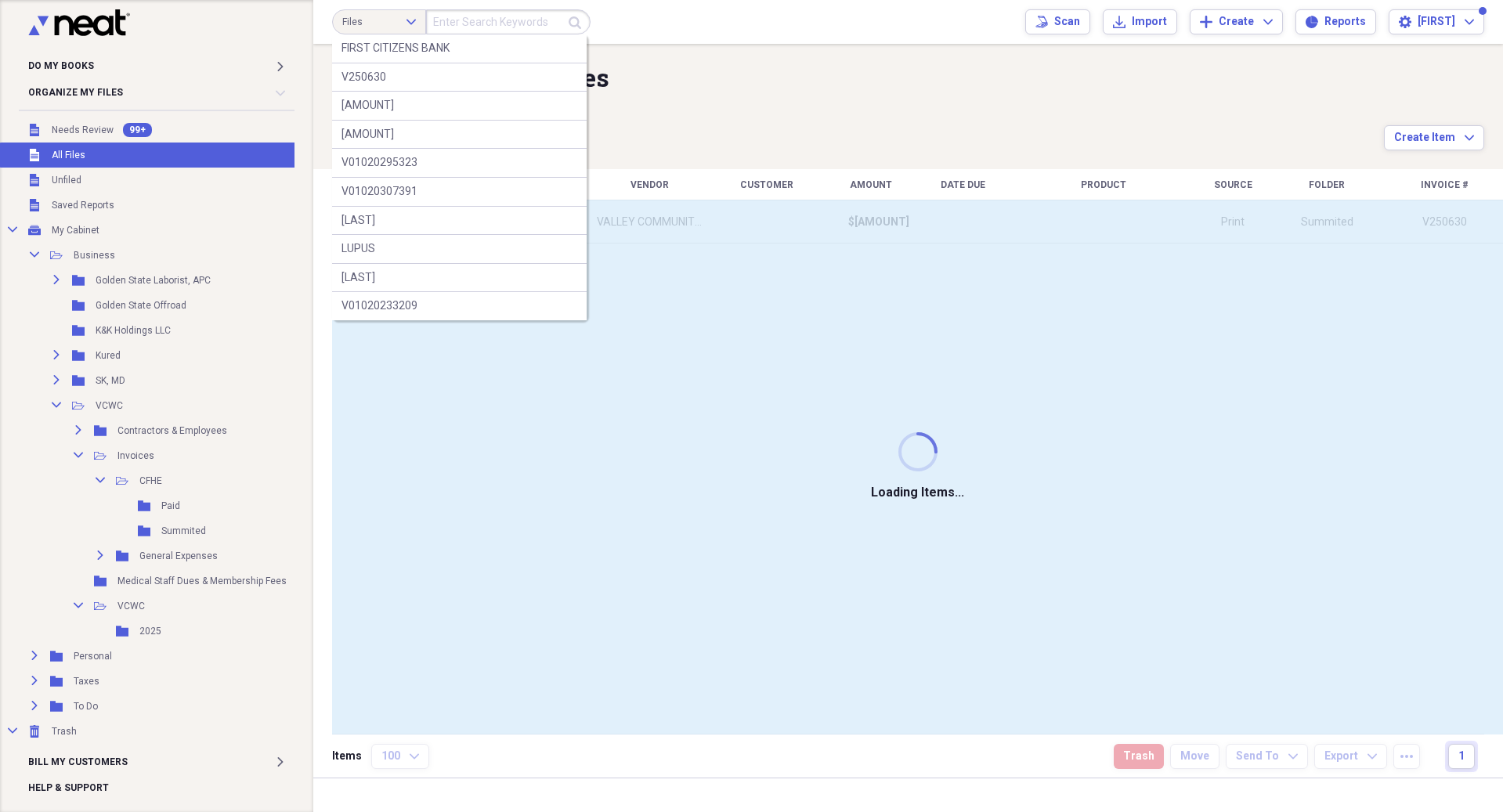 click at bounding box center (508, 22) 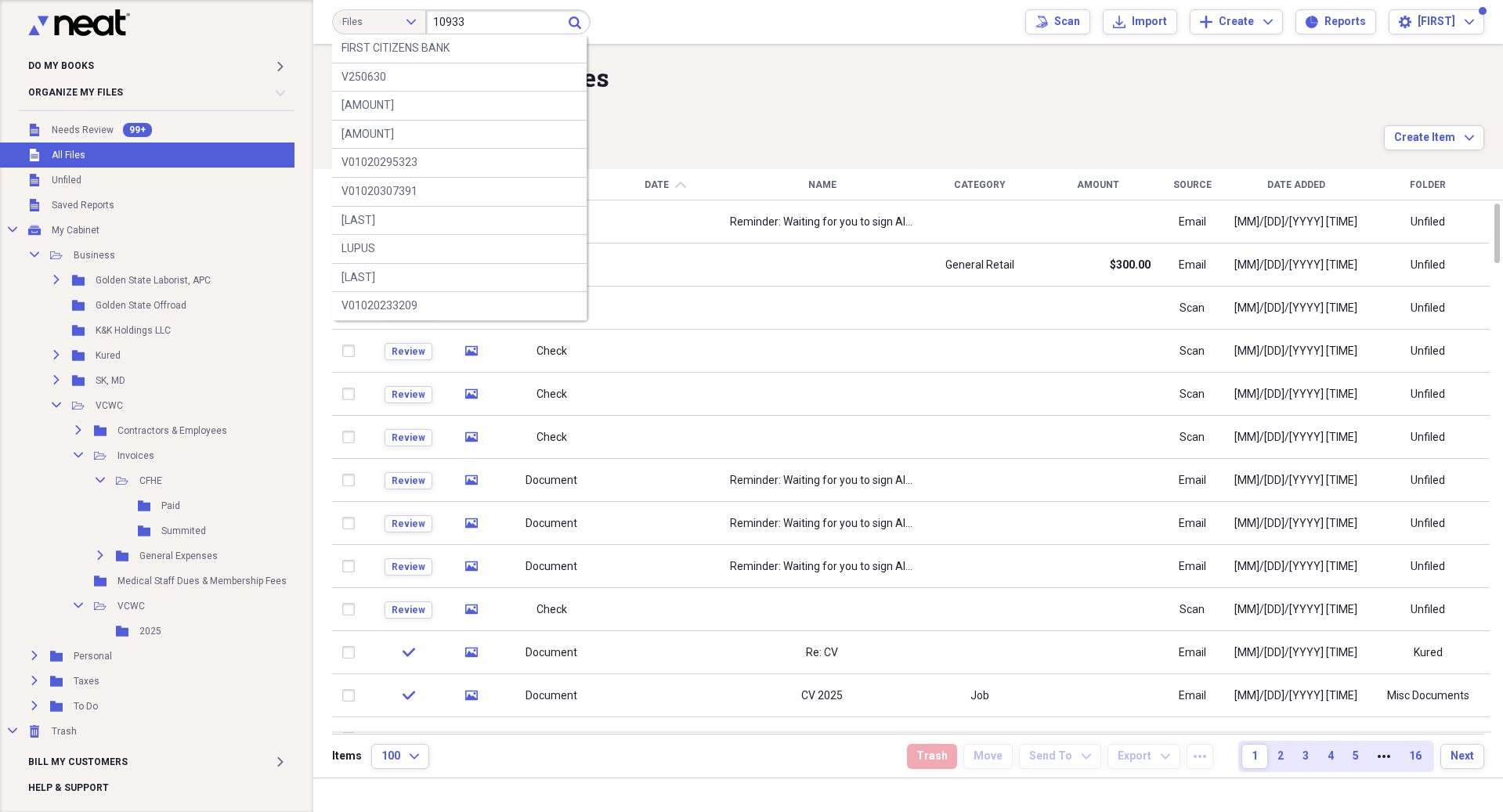 type on "10933" 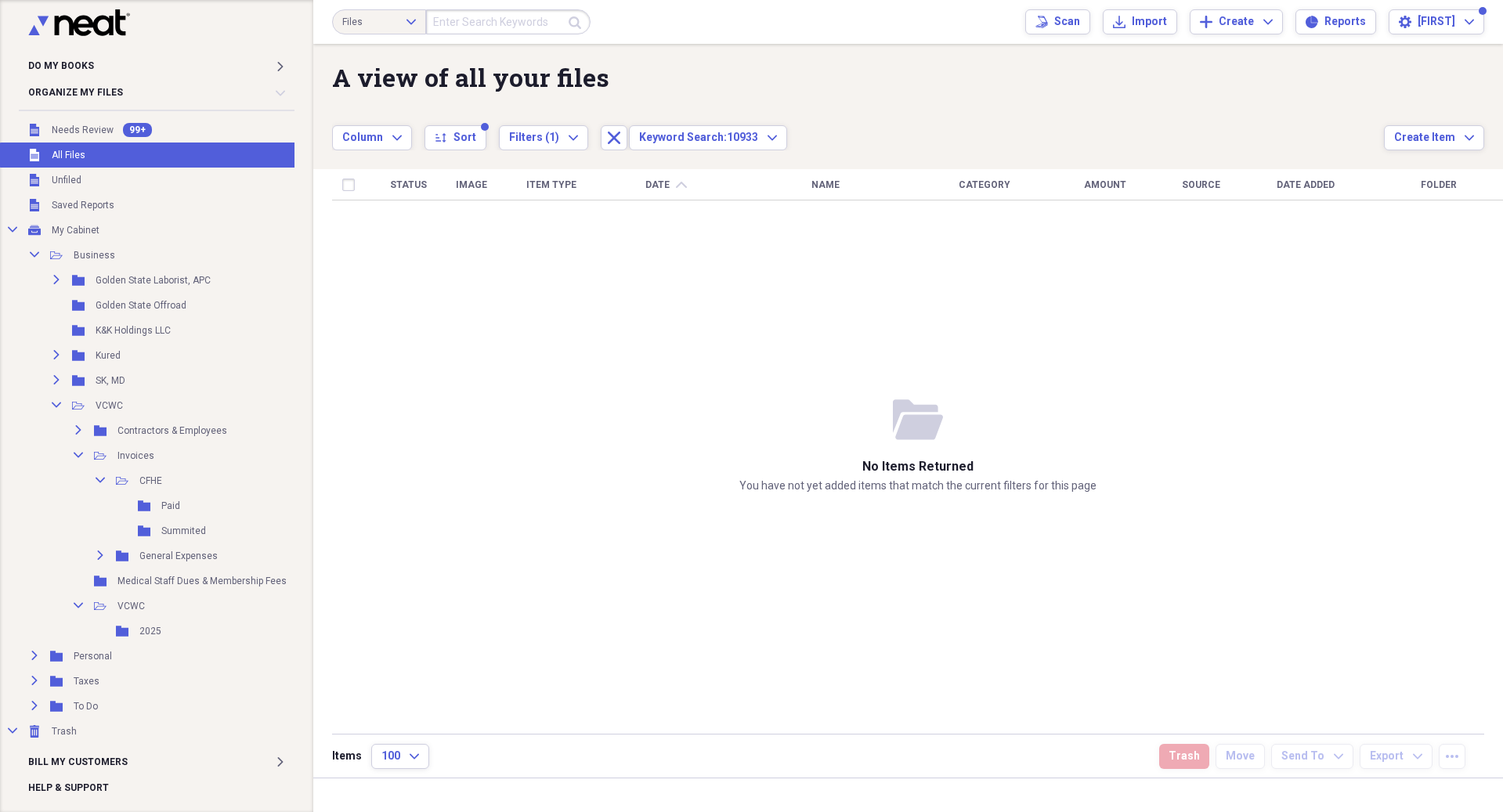 click on "Status Image Item Type Date chevron-up Name Category Amount Source Date Added Folder" at bounding box center (917, 451) 